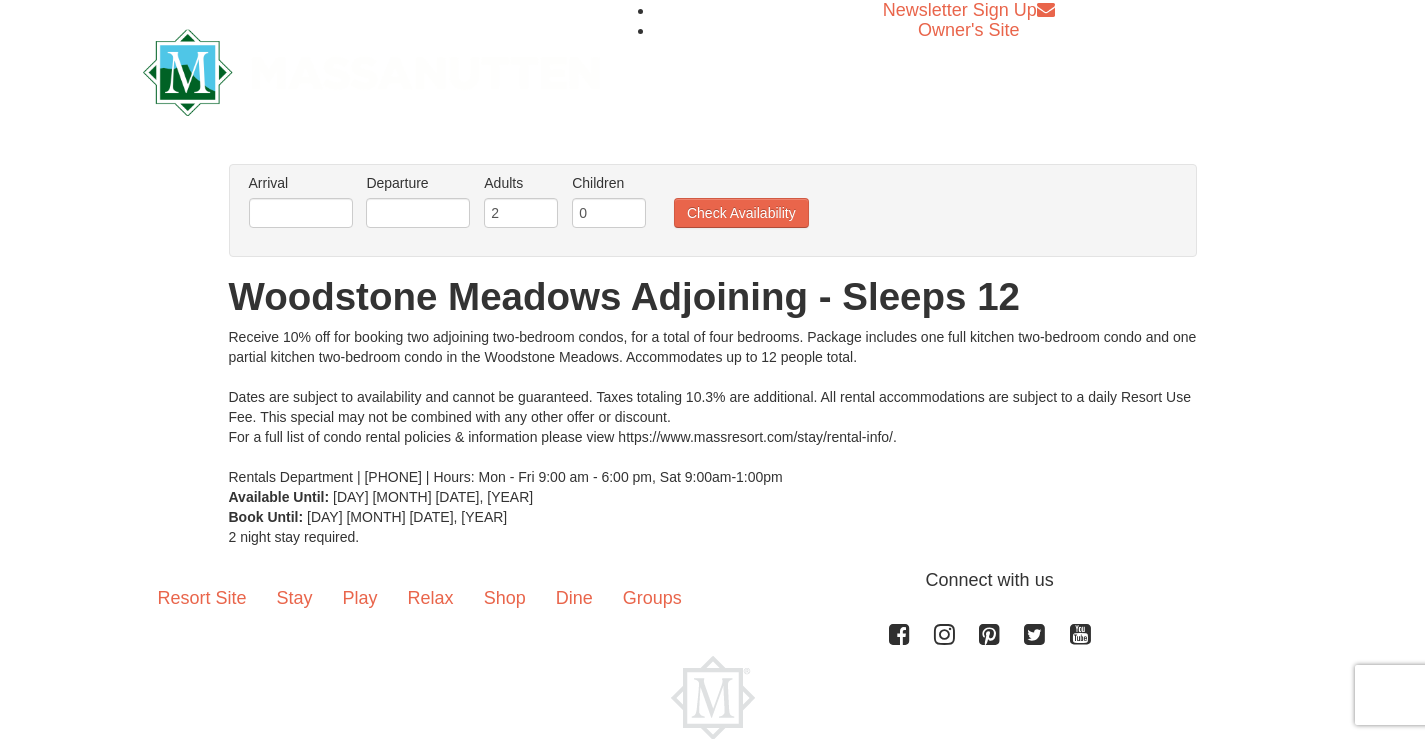 scroll, scrollTop: 0, scrollLeft: 0, axis: both 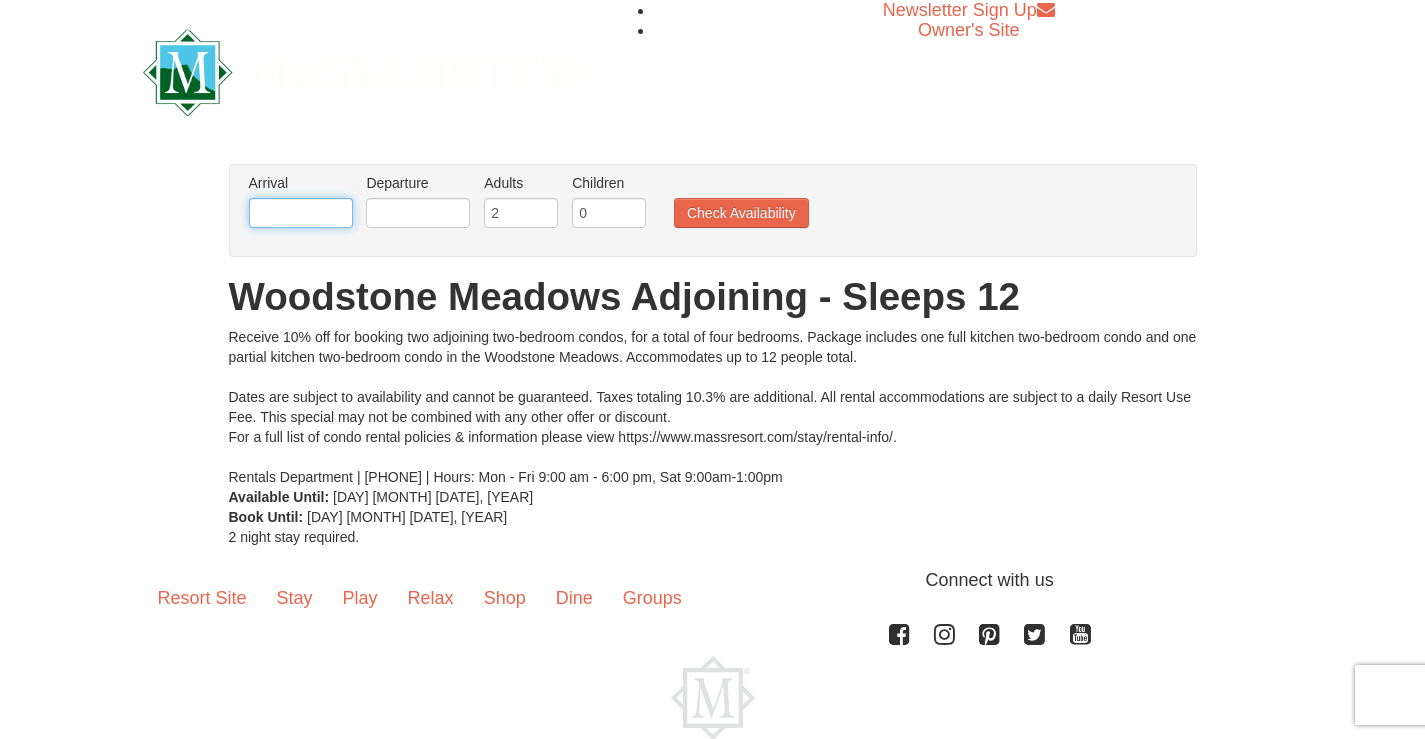 click at bounding box center (301, 213) 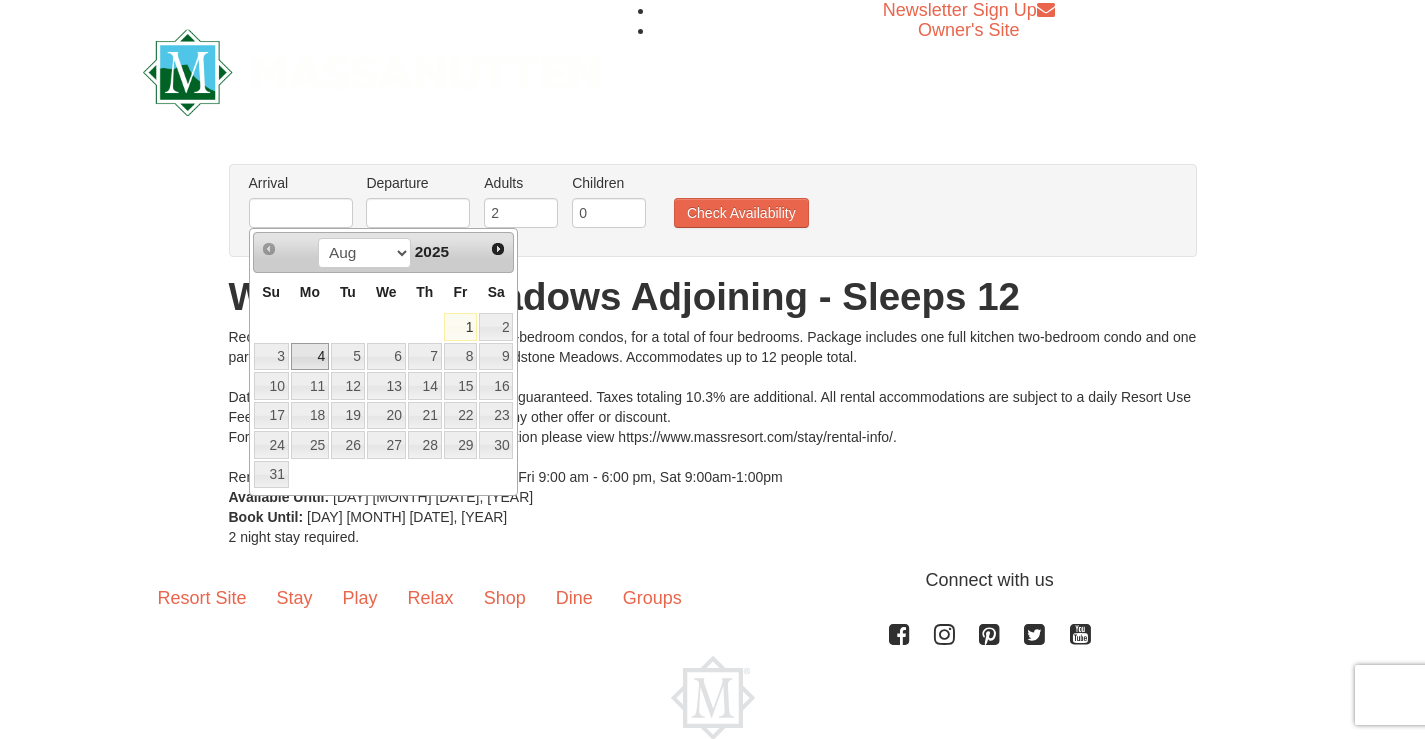 click on "4" at bounding box center (310, 357) 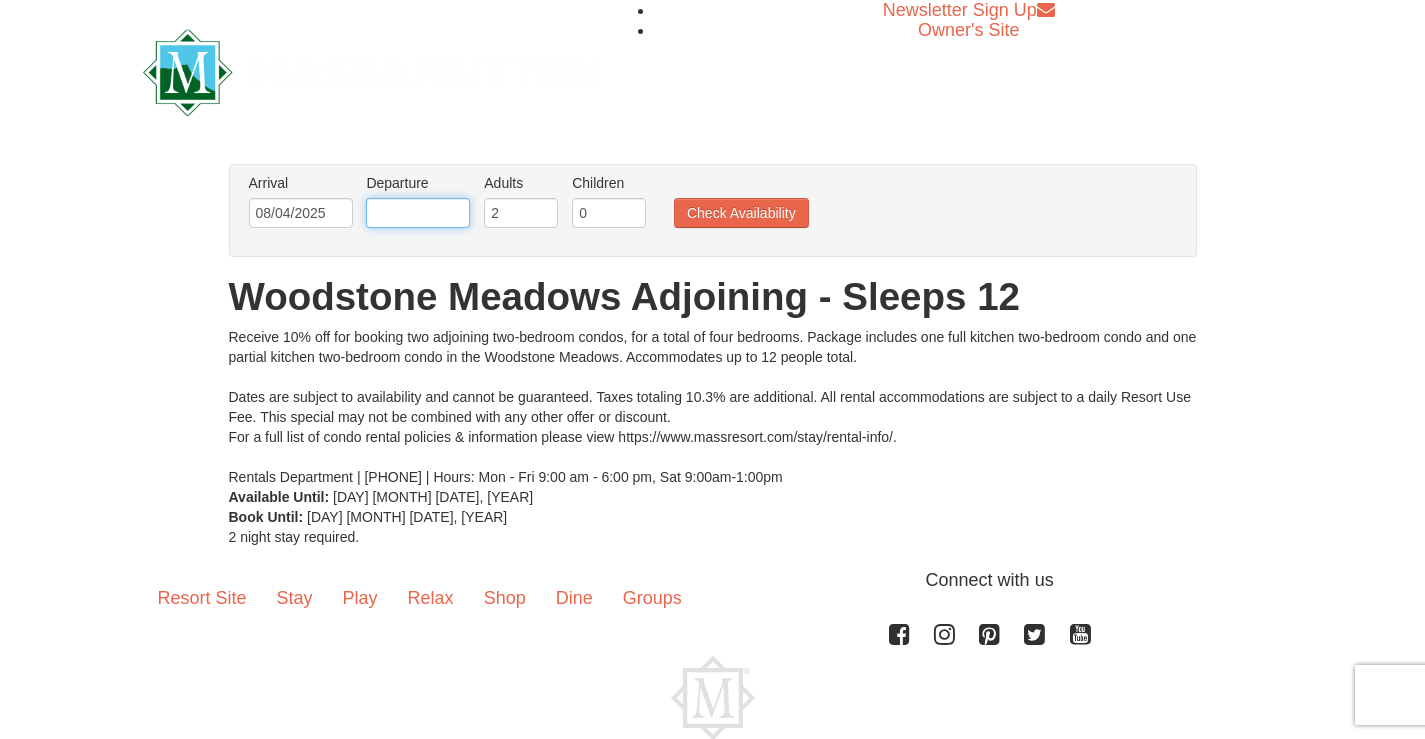click at bounding box center [418, 213] 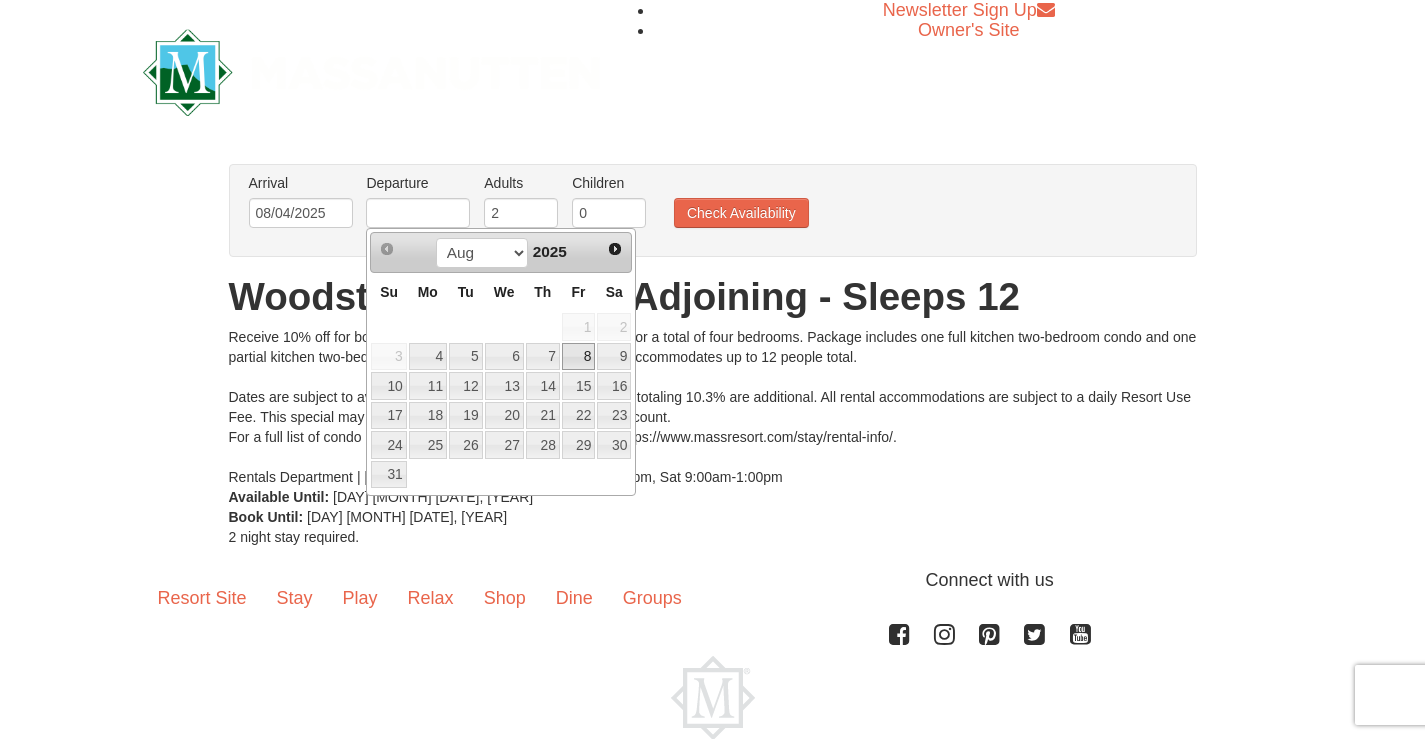 click on "8" at bounding box center (579, 357) 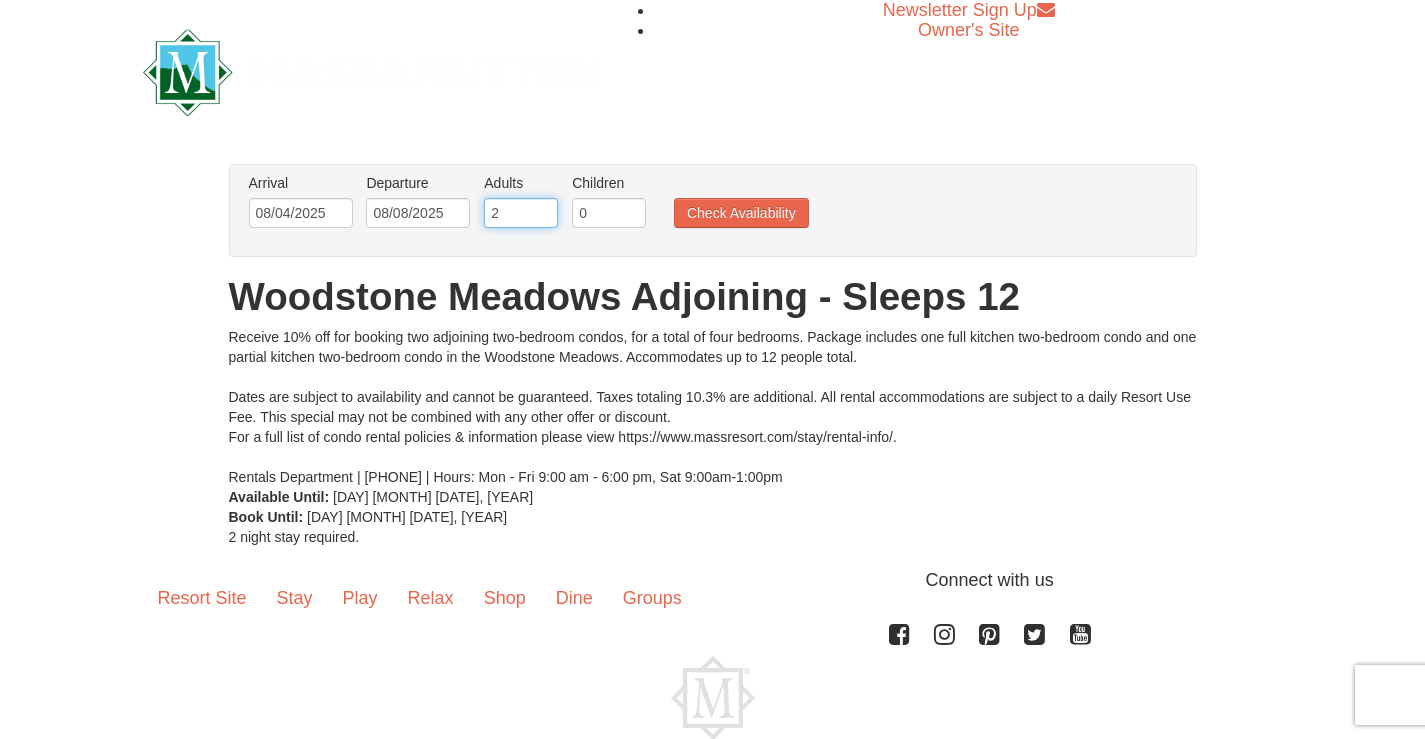 click on "2" at bounding box center (521, 213) 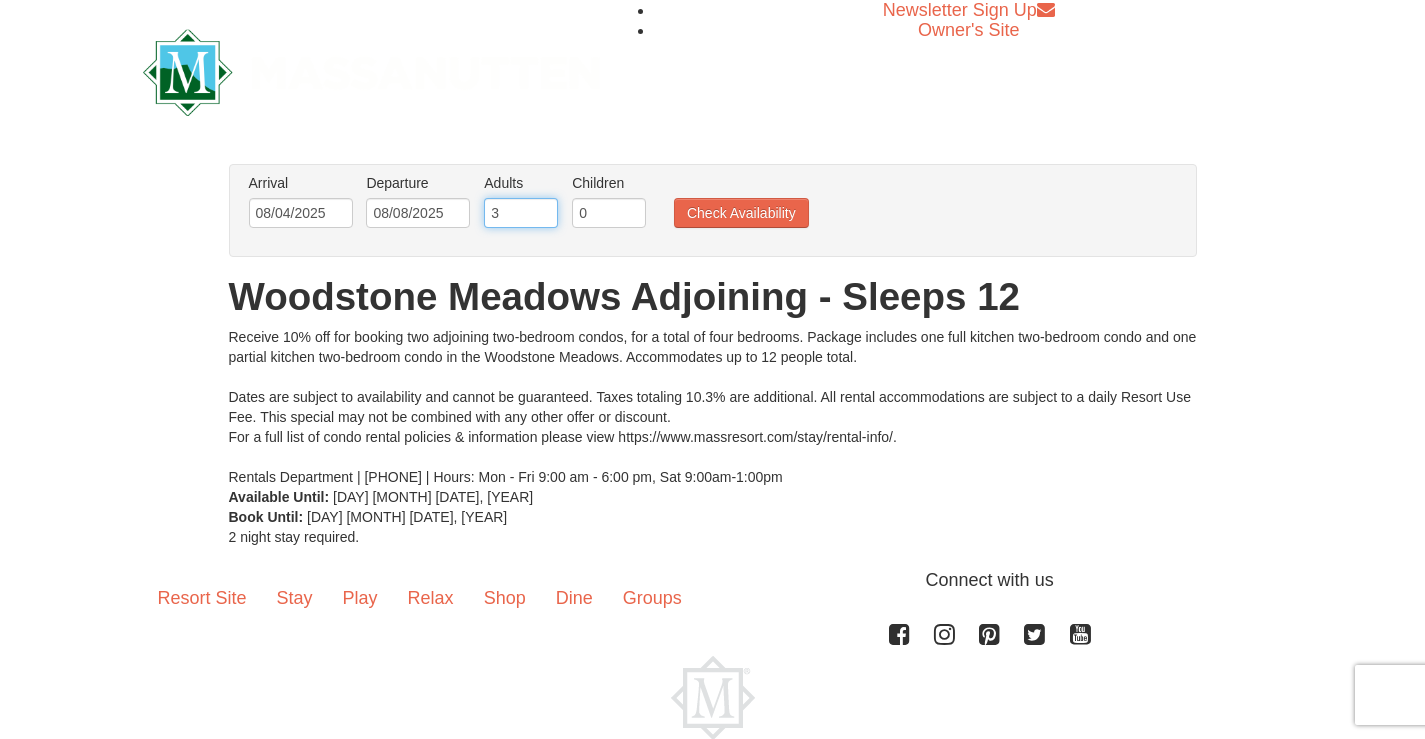 click on "3" at bounding box center (521, 213) 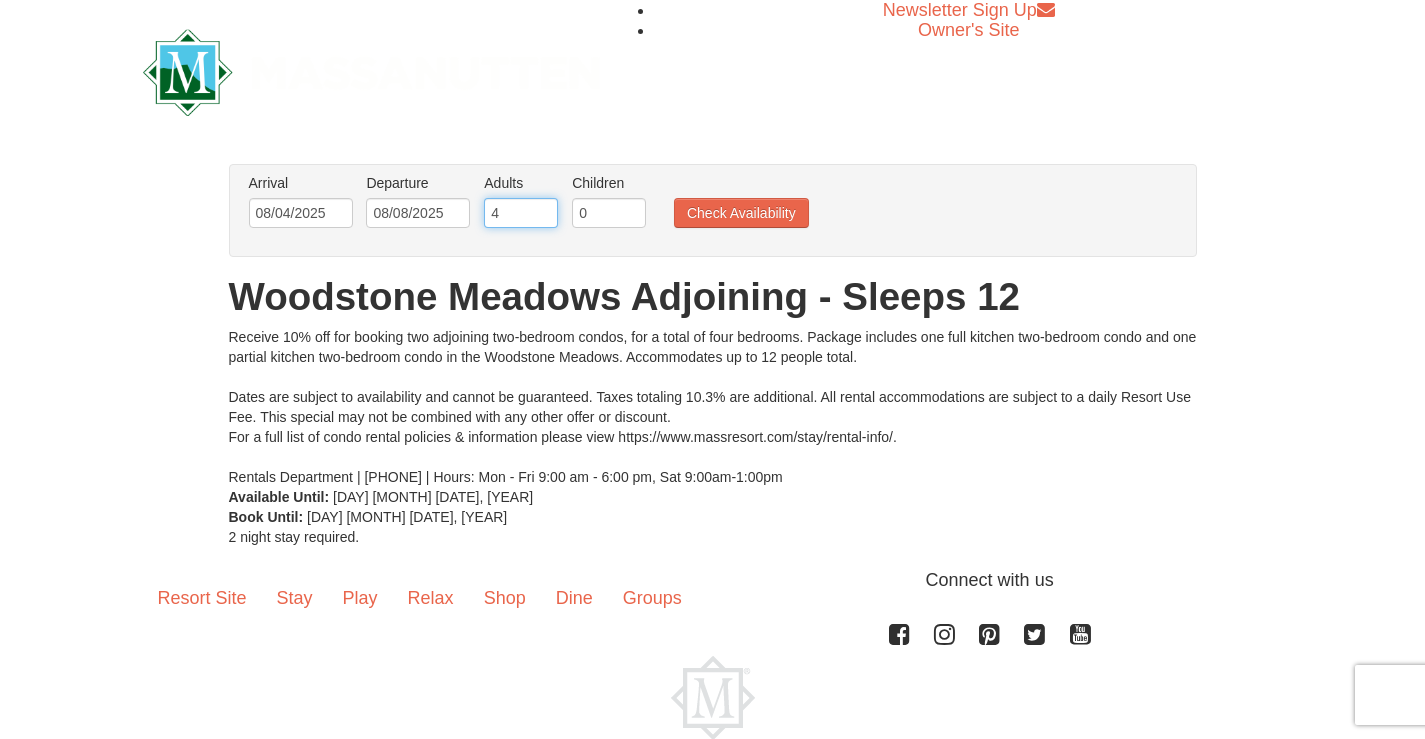type on "4" 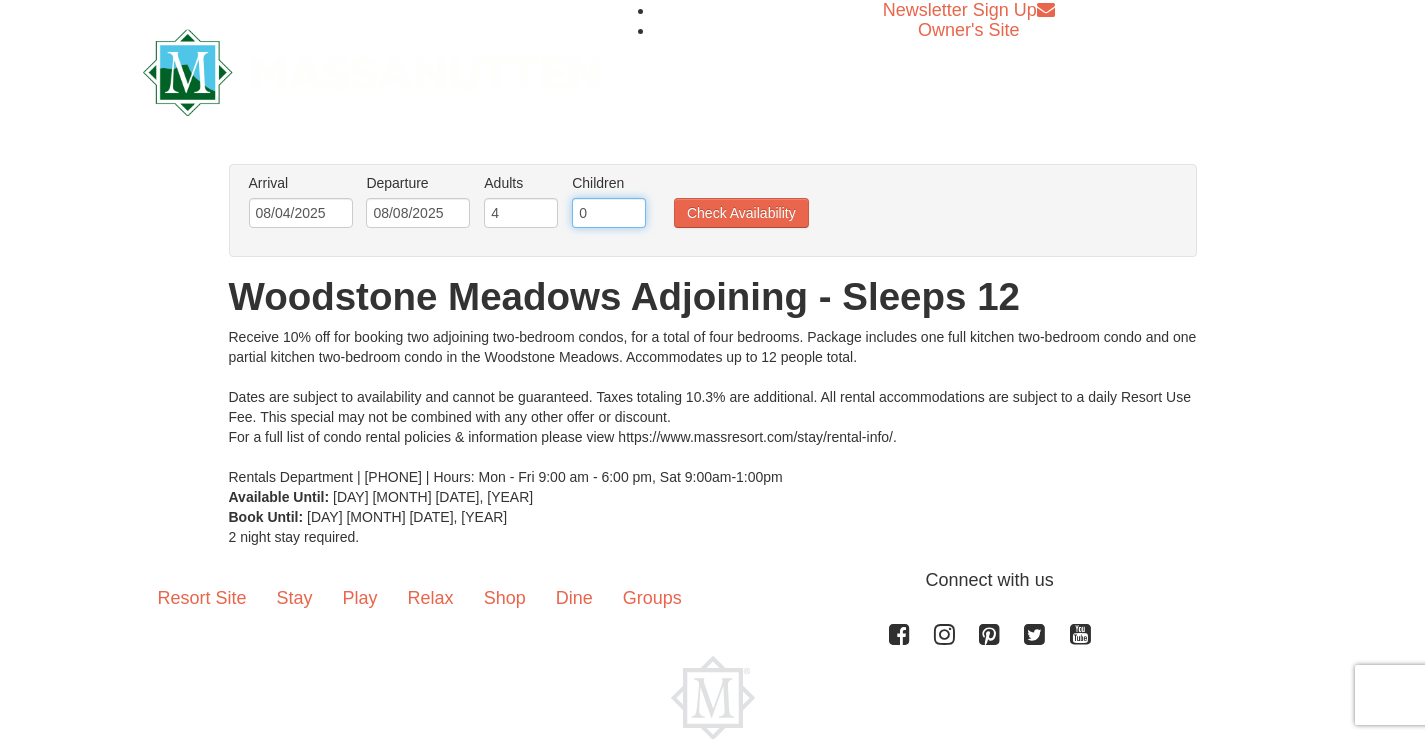 click on "0" at bounding box center (609, 213) 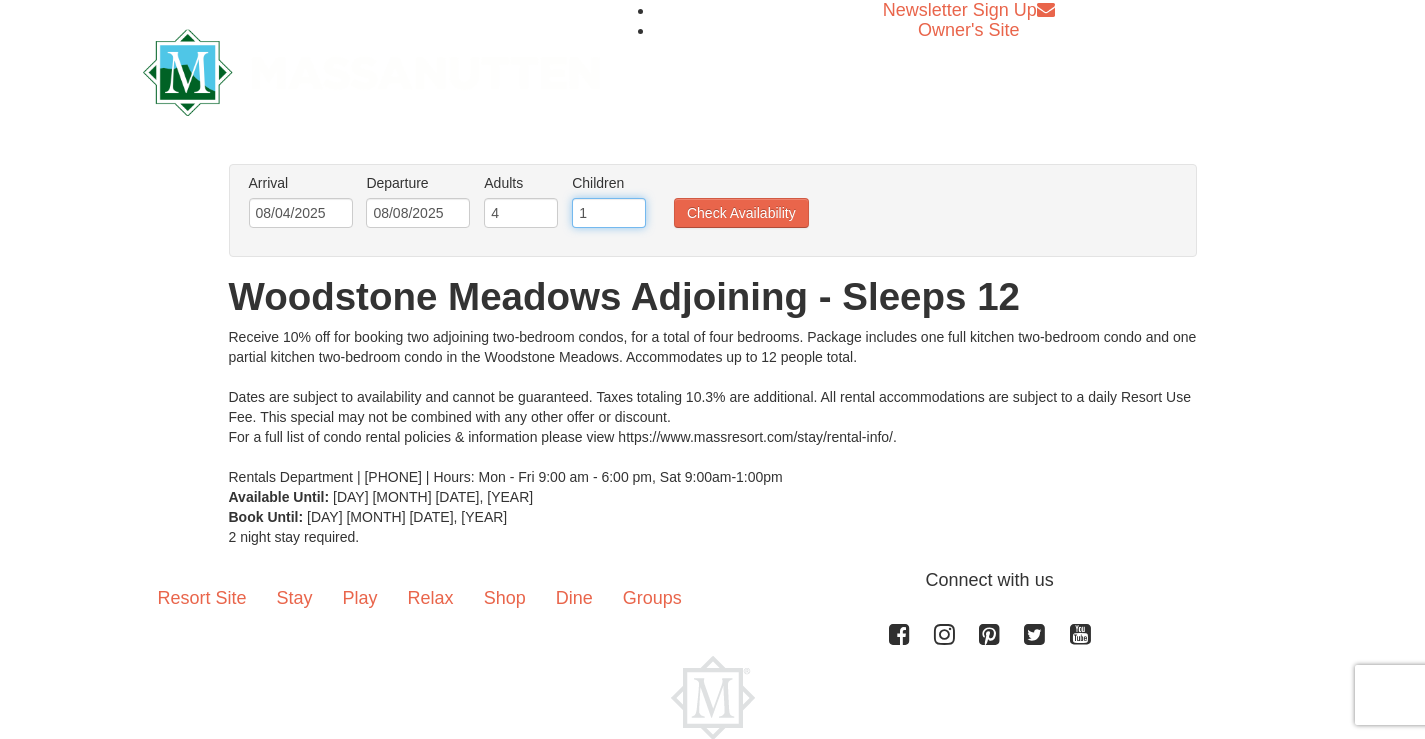 click on "1" at bounding box center (609, 213) 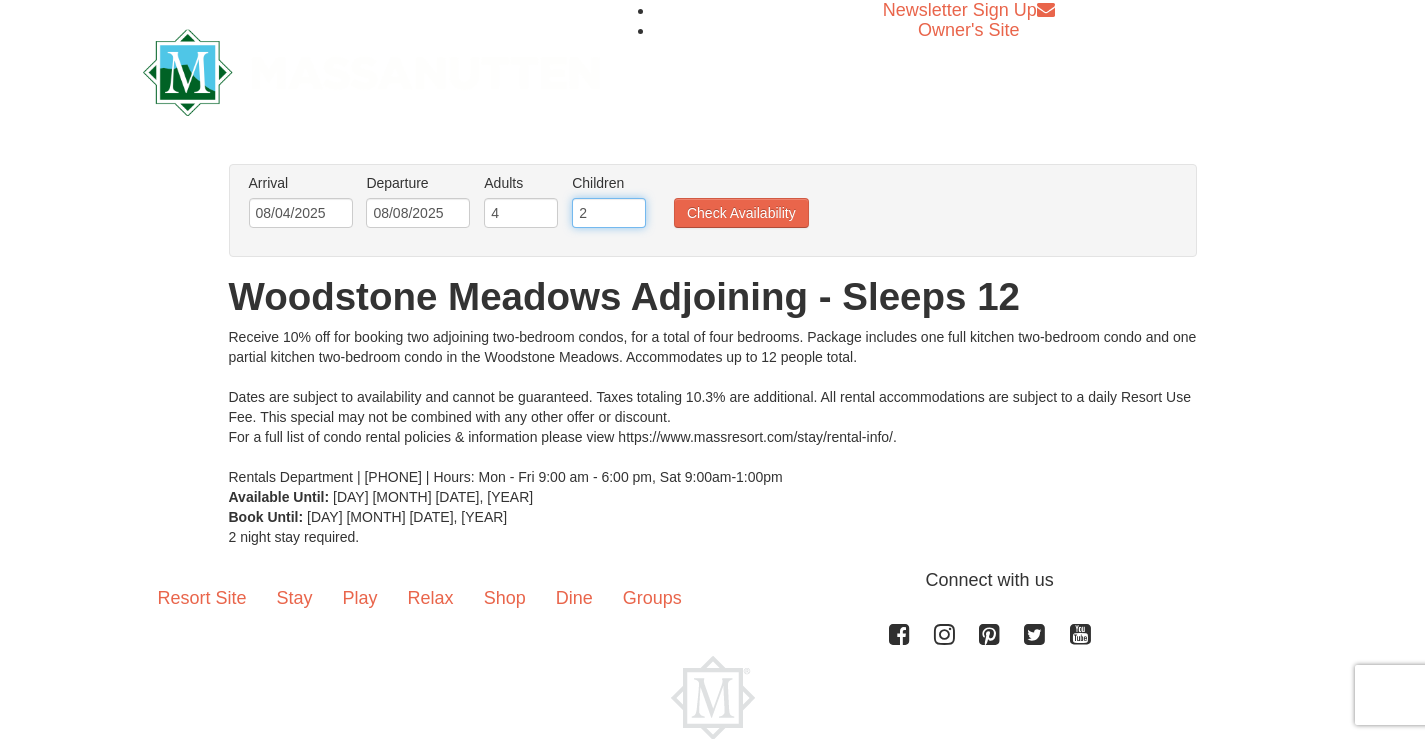 click on "2" at bounding box center (609, 213) 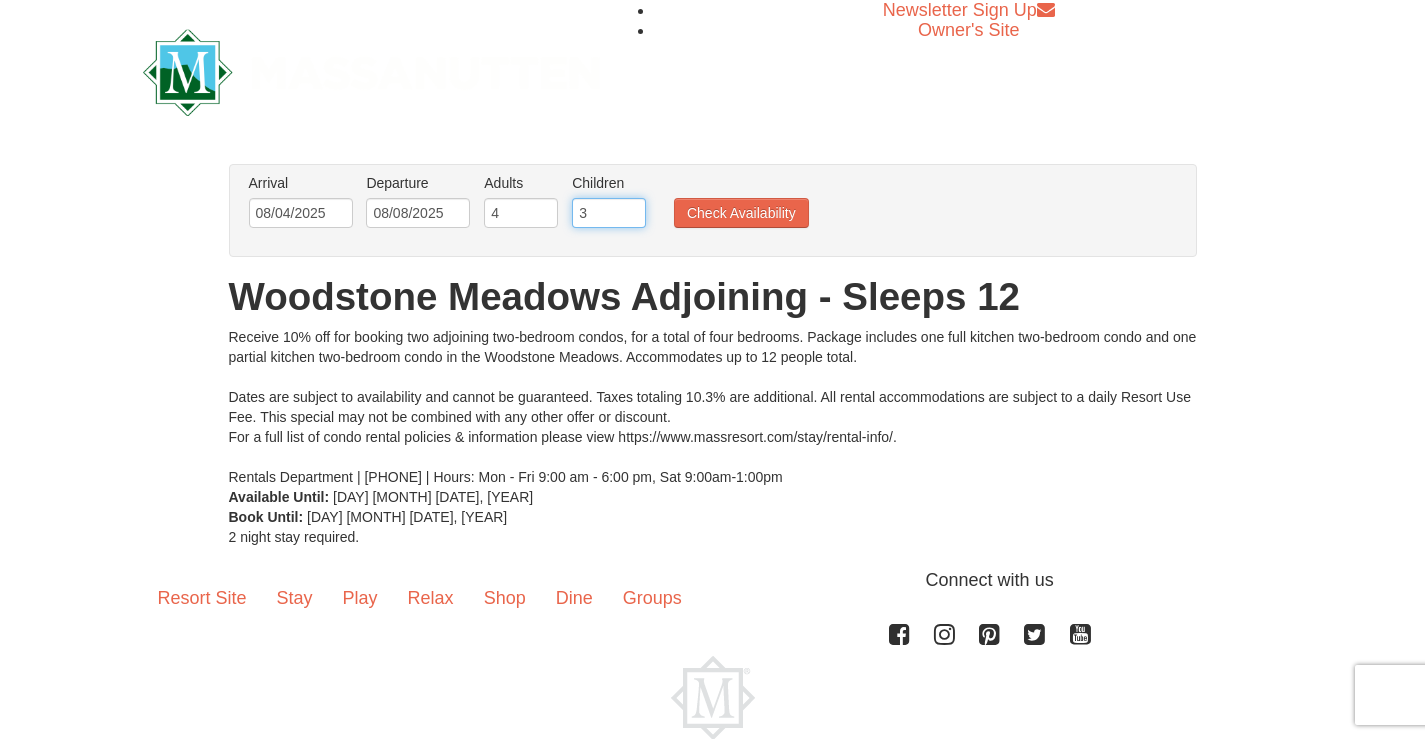 type on "3" 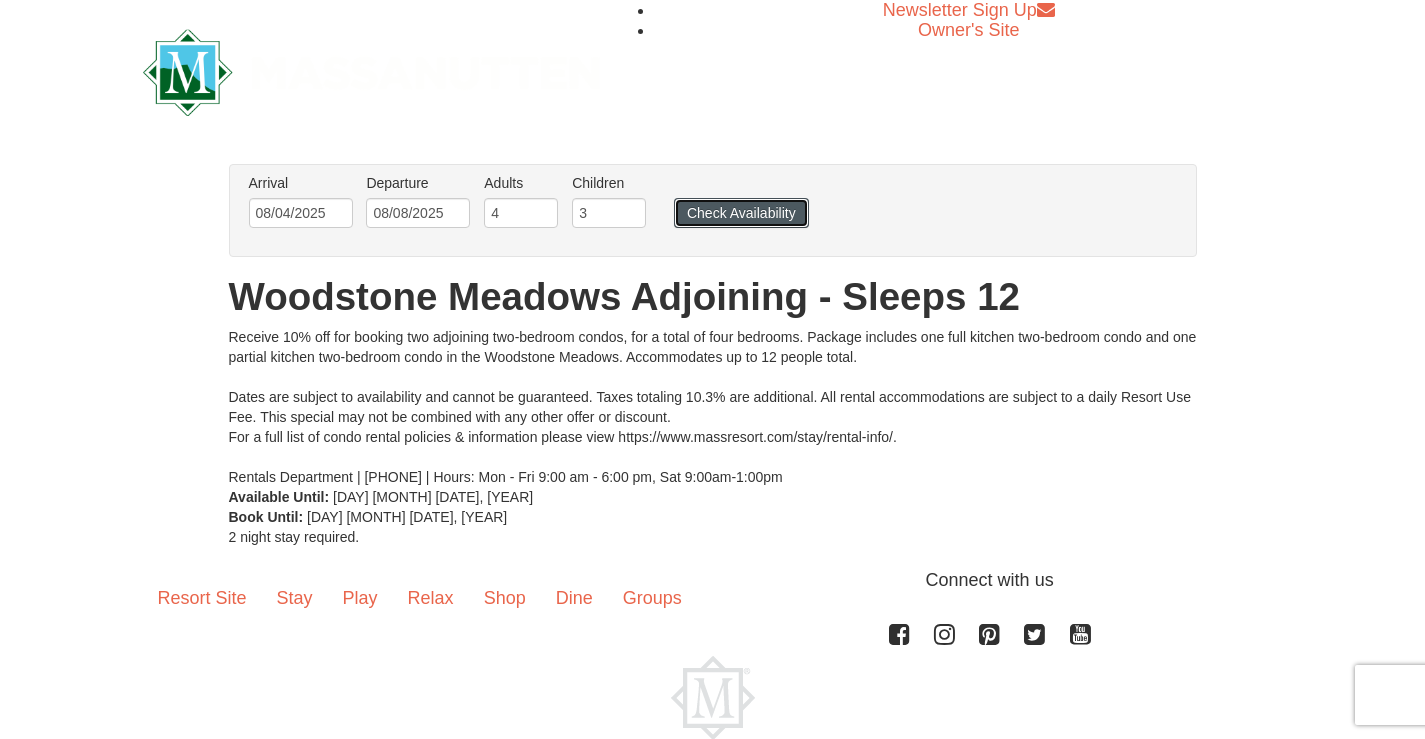 click on "Check Availability" at bounding box center (741, 213) 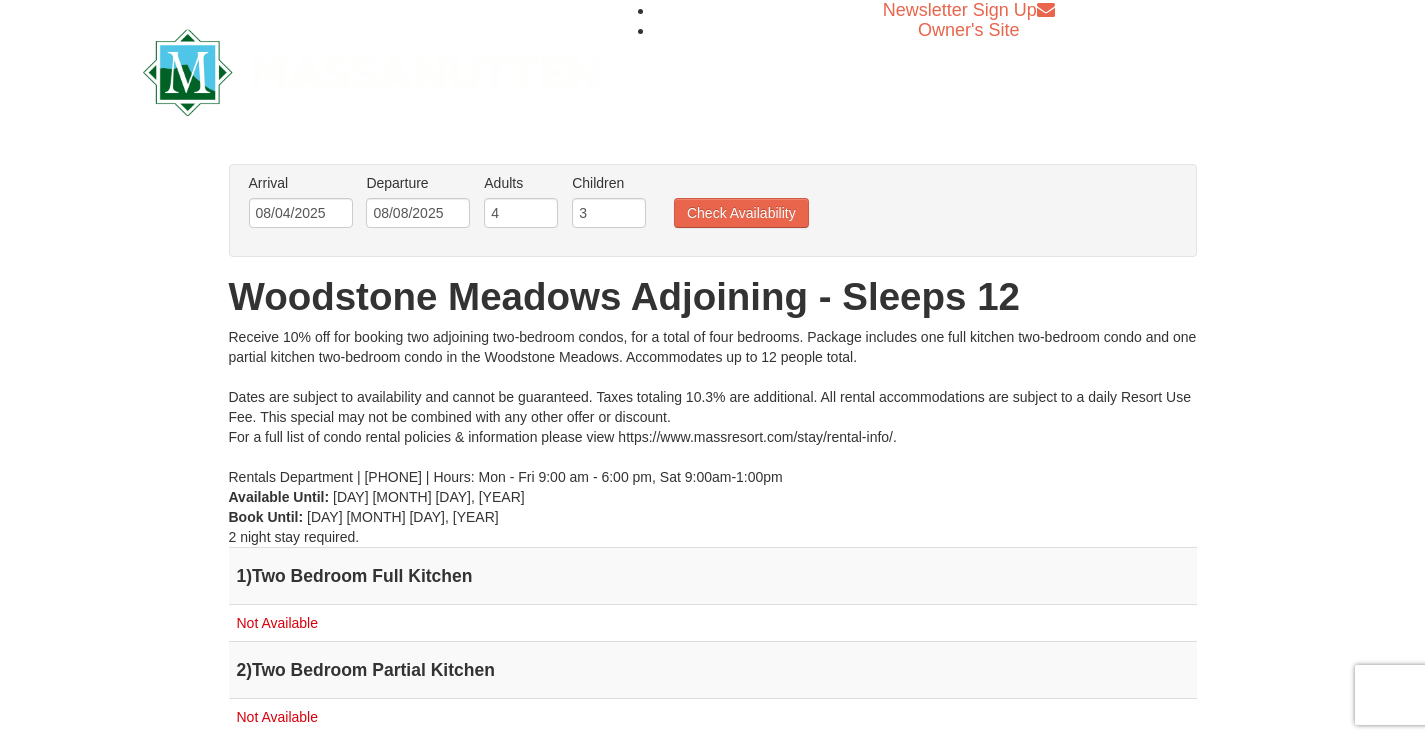 scroll, scrollTop: 0, scrollLeft: 0, axis: both 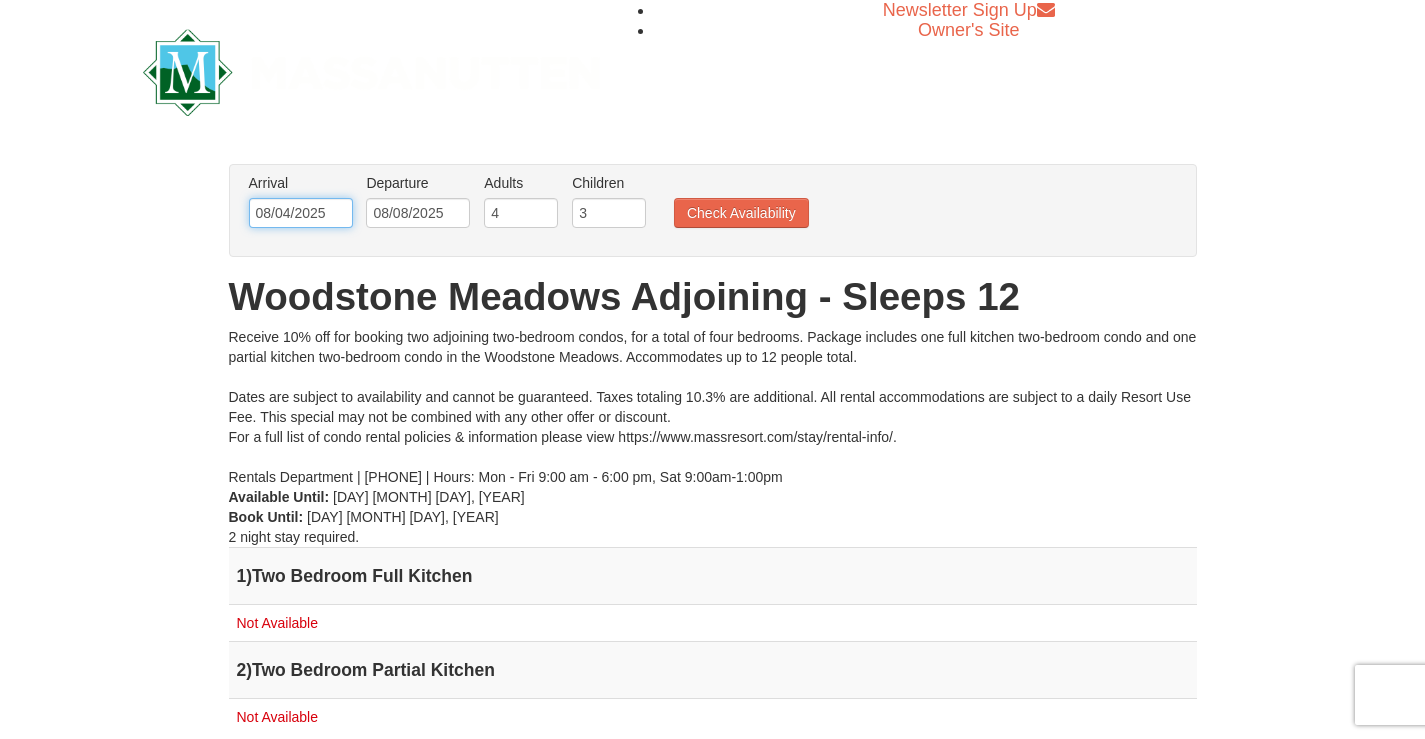 click on "08/04/2025" at bounding box center [301, 213] 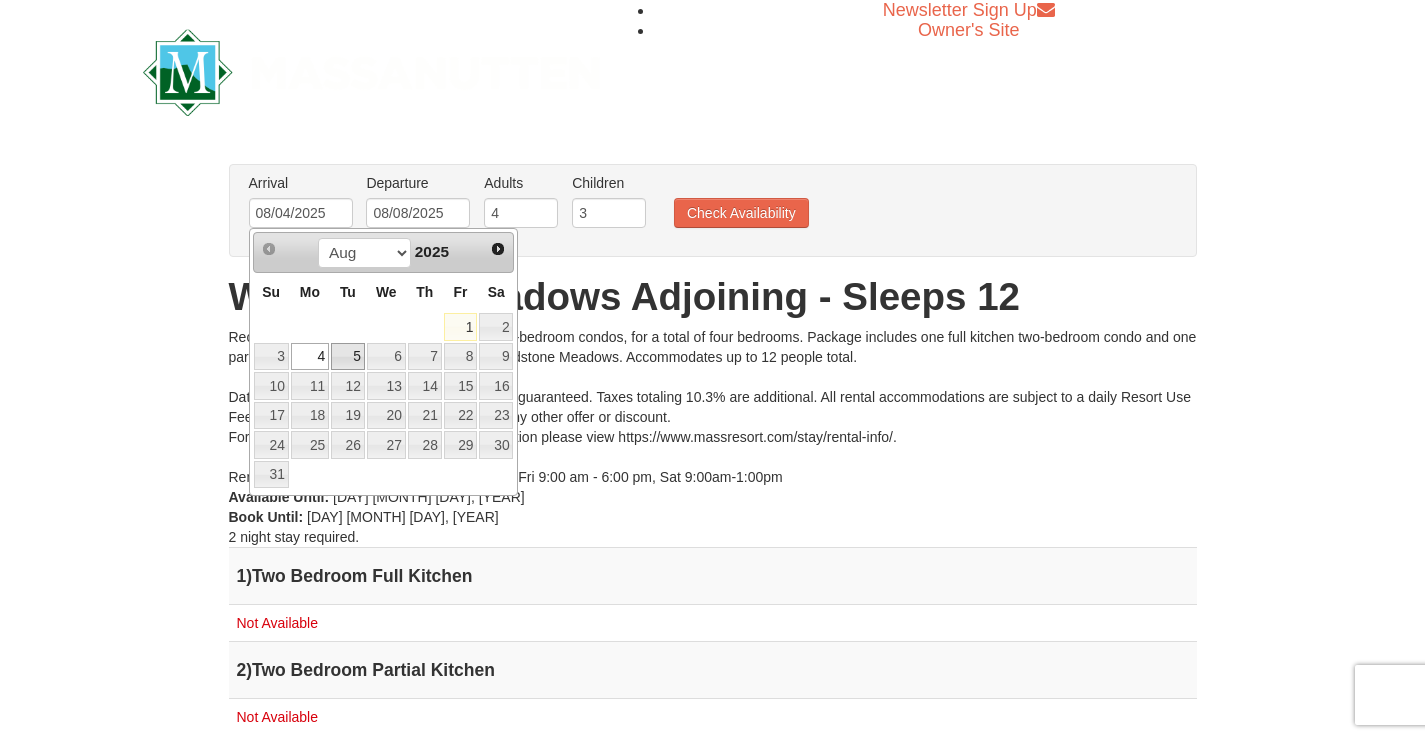 click on "5" at bounding box center (348, 357) 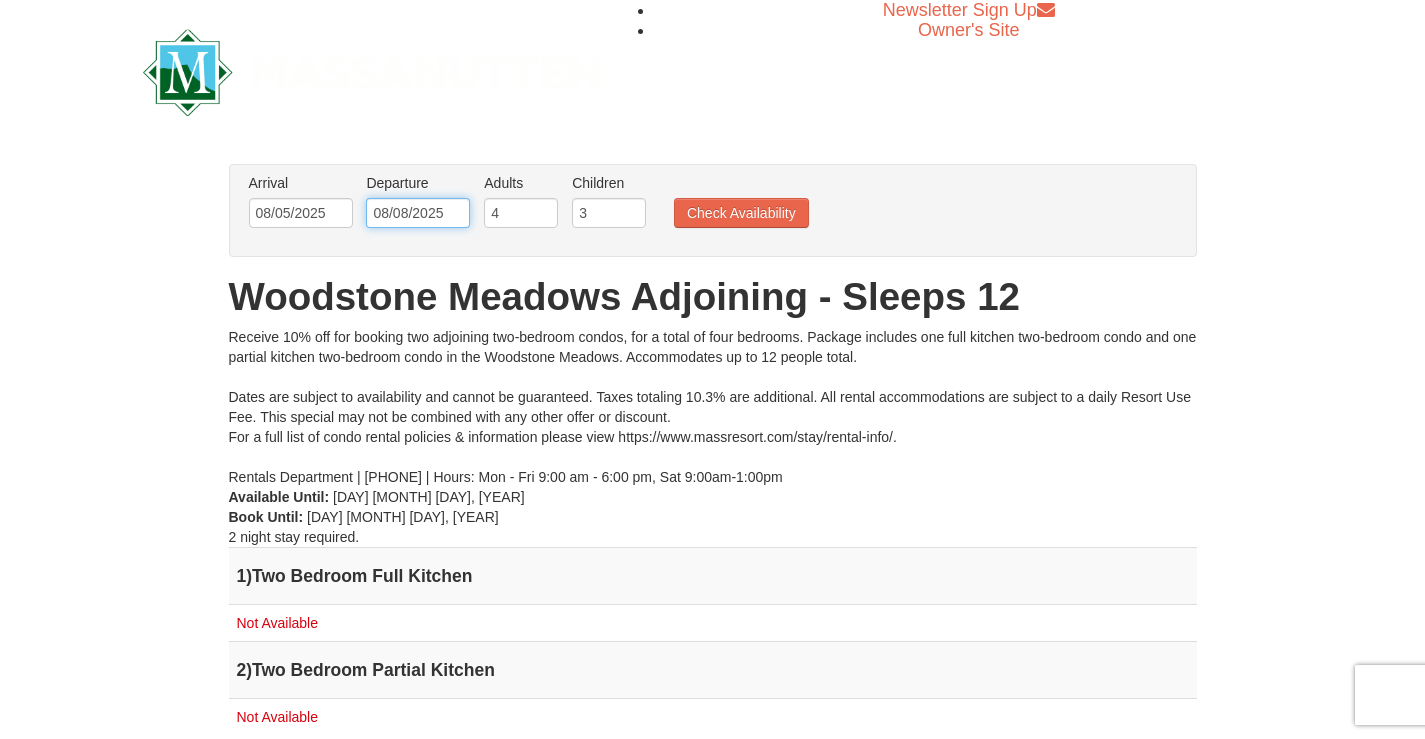 click on "08/08/2025" at bounding box center [418, 213] 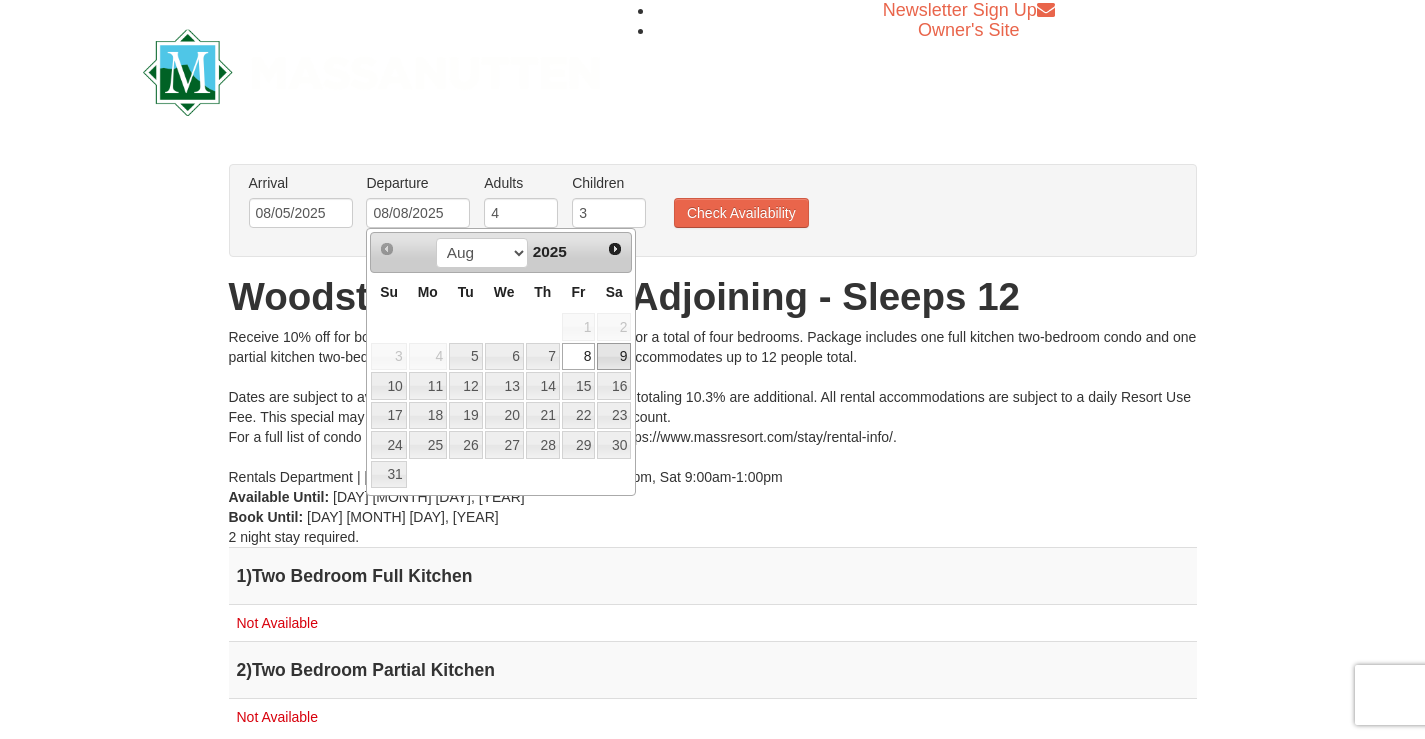 click on "9" at bounding box center [614, 357] 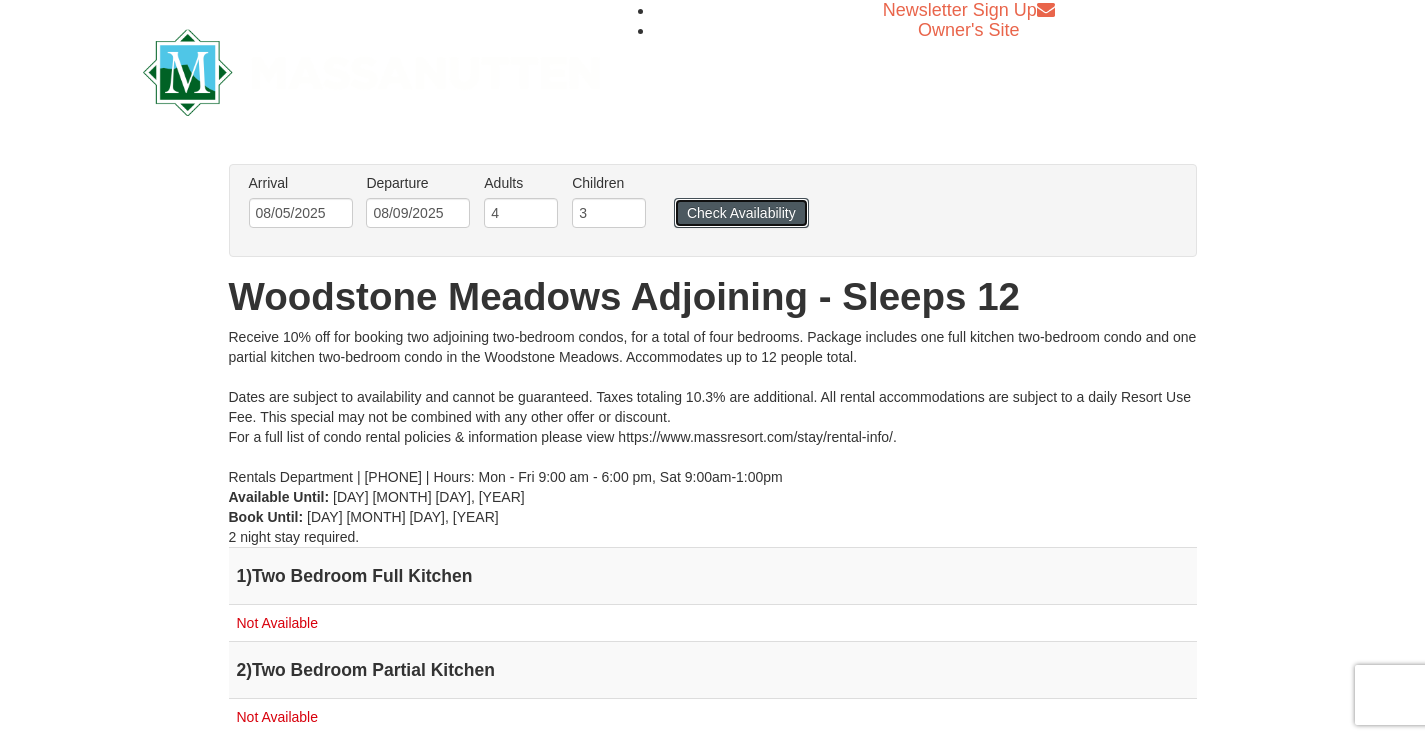 click on "Check Availability" at bounding box center [741, 213] 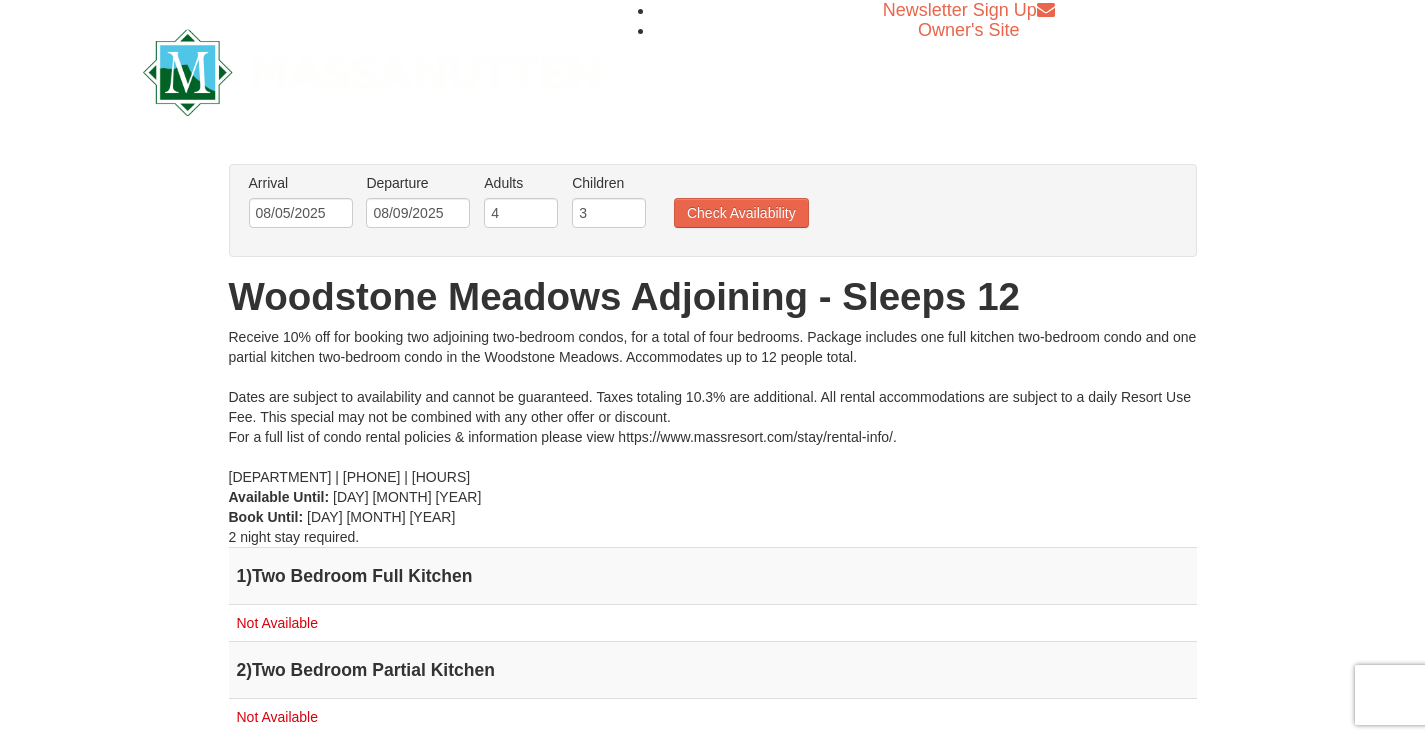 scroll, scrollTop: 0, scrollLeft: 0, axis: both 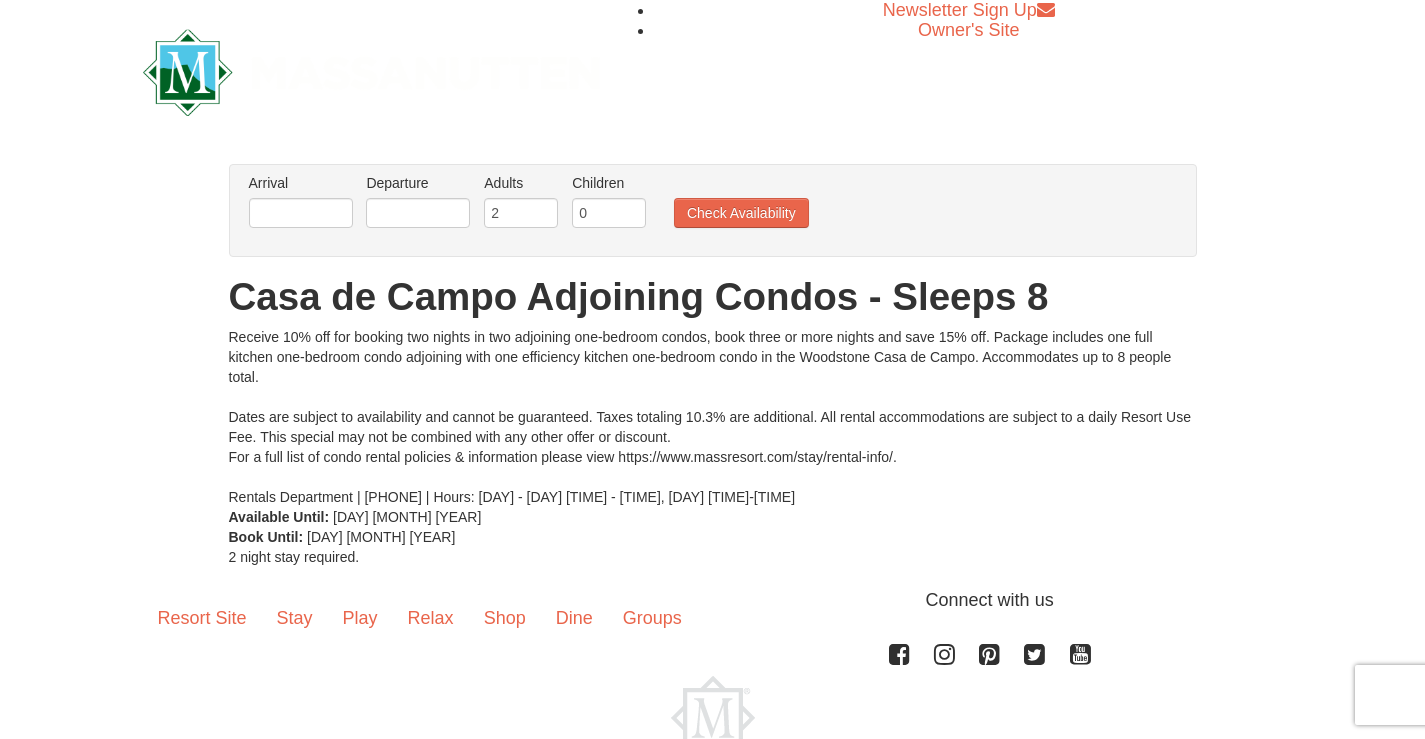 click on "Arrival Please format dates MM/DD/YYYY Please format dates MM/DD/YYYY" at bounding box center [301, 183] 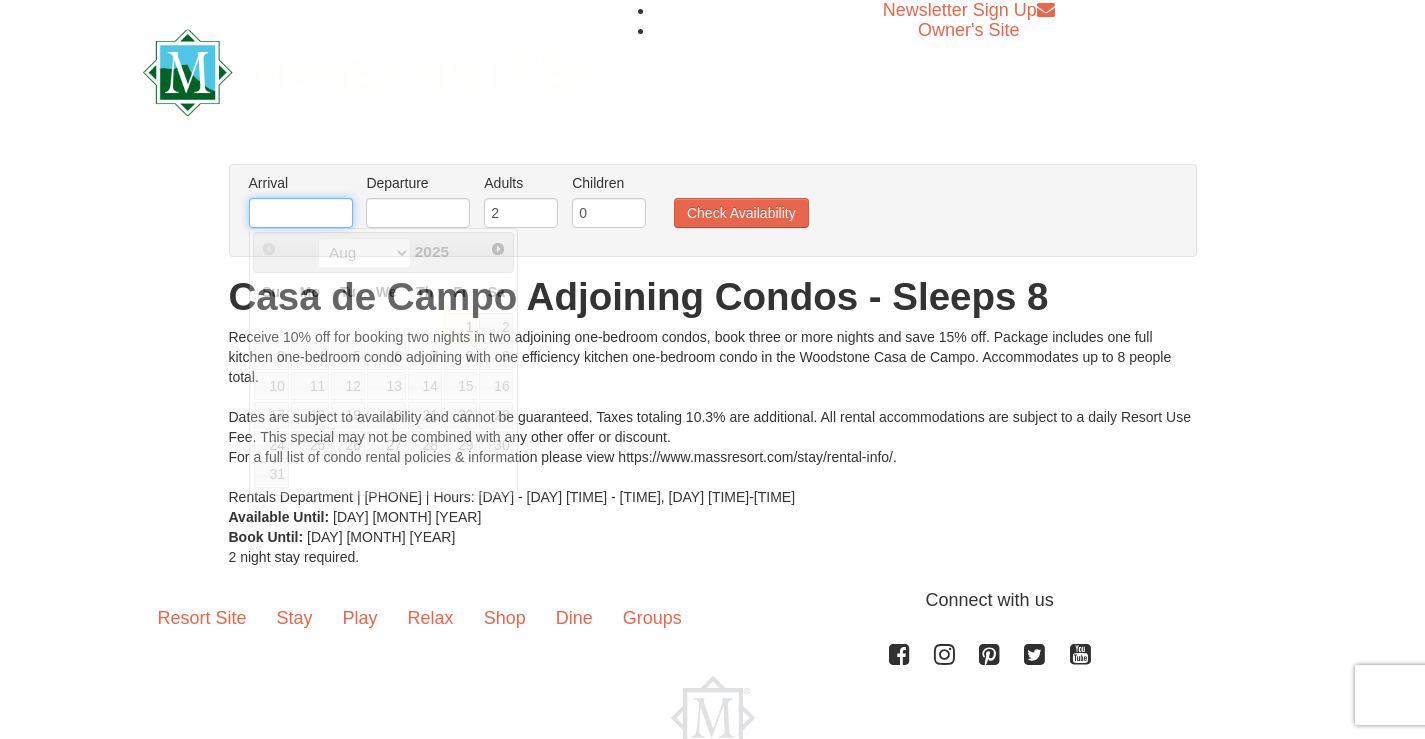 click at bounding box center (301, 213) 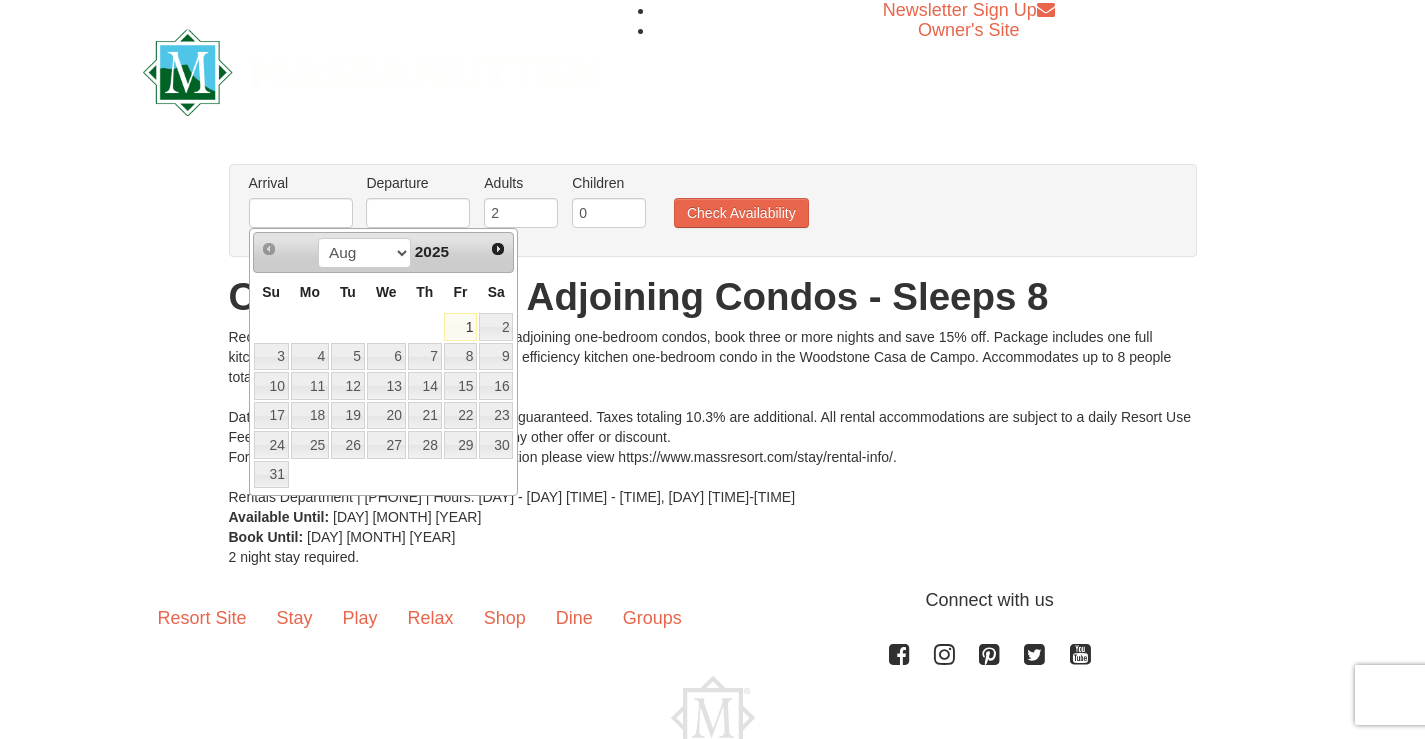 click on "×
From:
To:
Adults:
2
Children:
0
Change
Arrival Please format dates MM/DD/YYYY Please format dates MM/DD/YYYY
Departure Please format dates MM/DD/YYYY Please format dates MM/DD/YYYY
Adults Please format dates MM/DD/YYYY 2 Children" at bounding box center (713, 365) 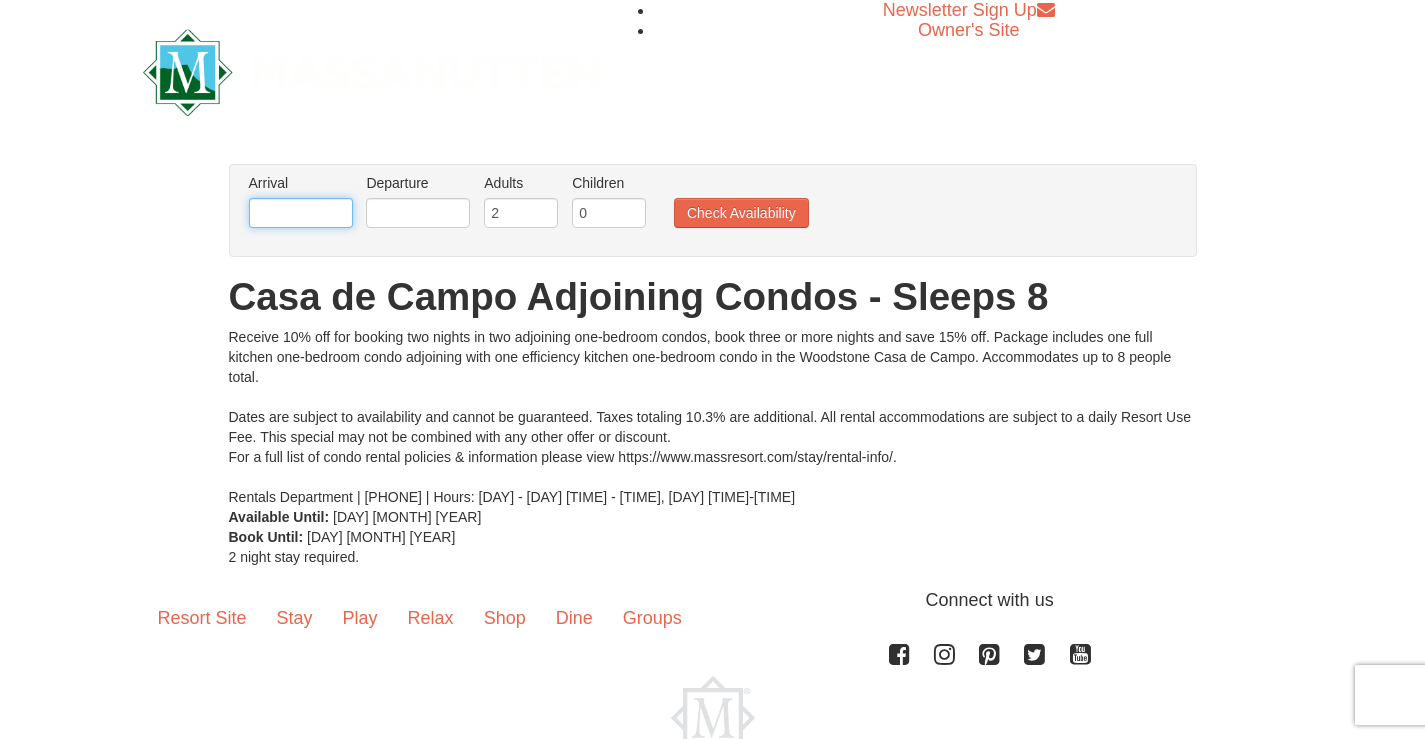 click at bounding box center [301, 213] 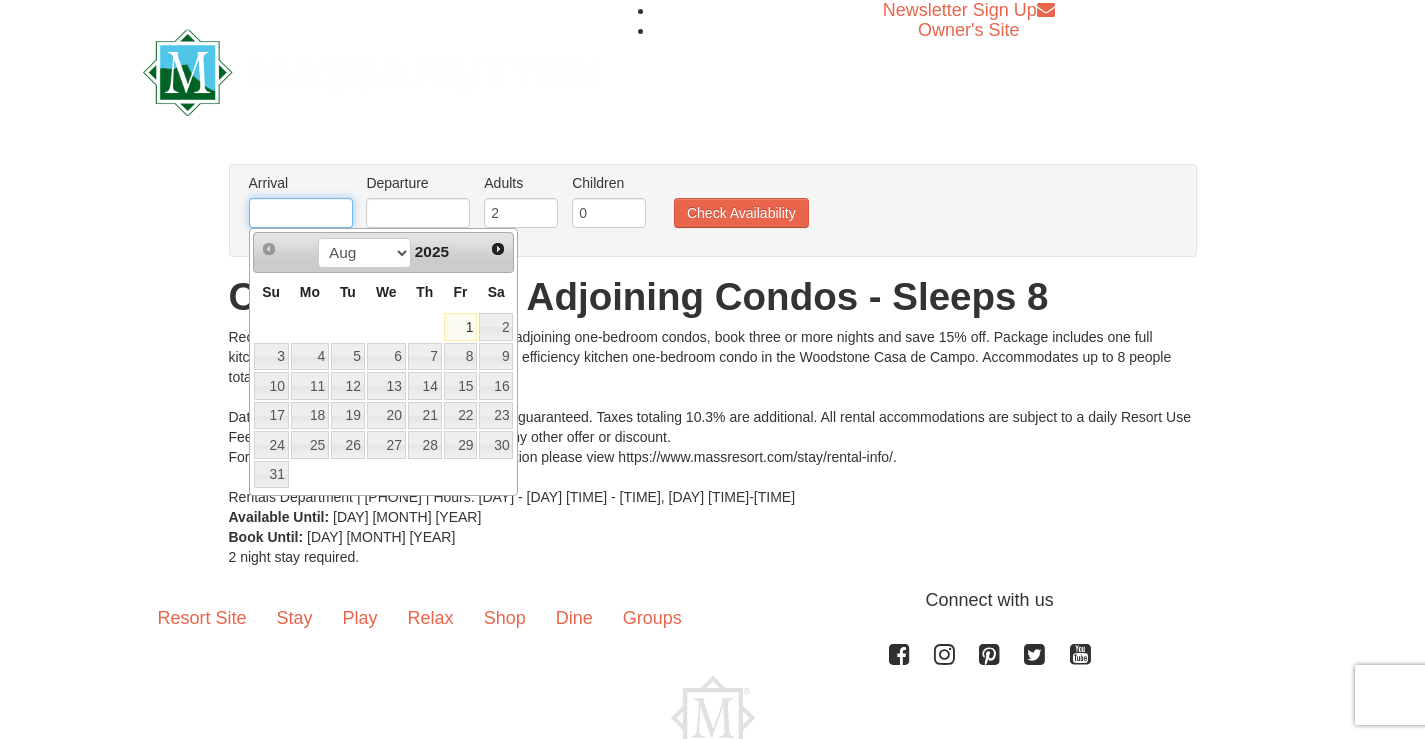 type on "08/04/2025" 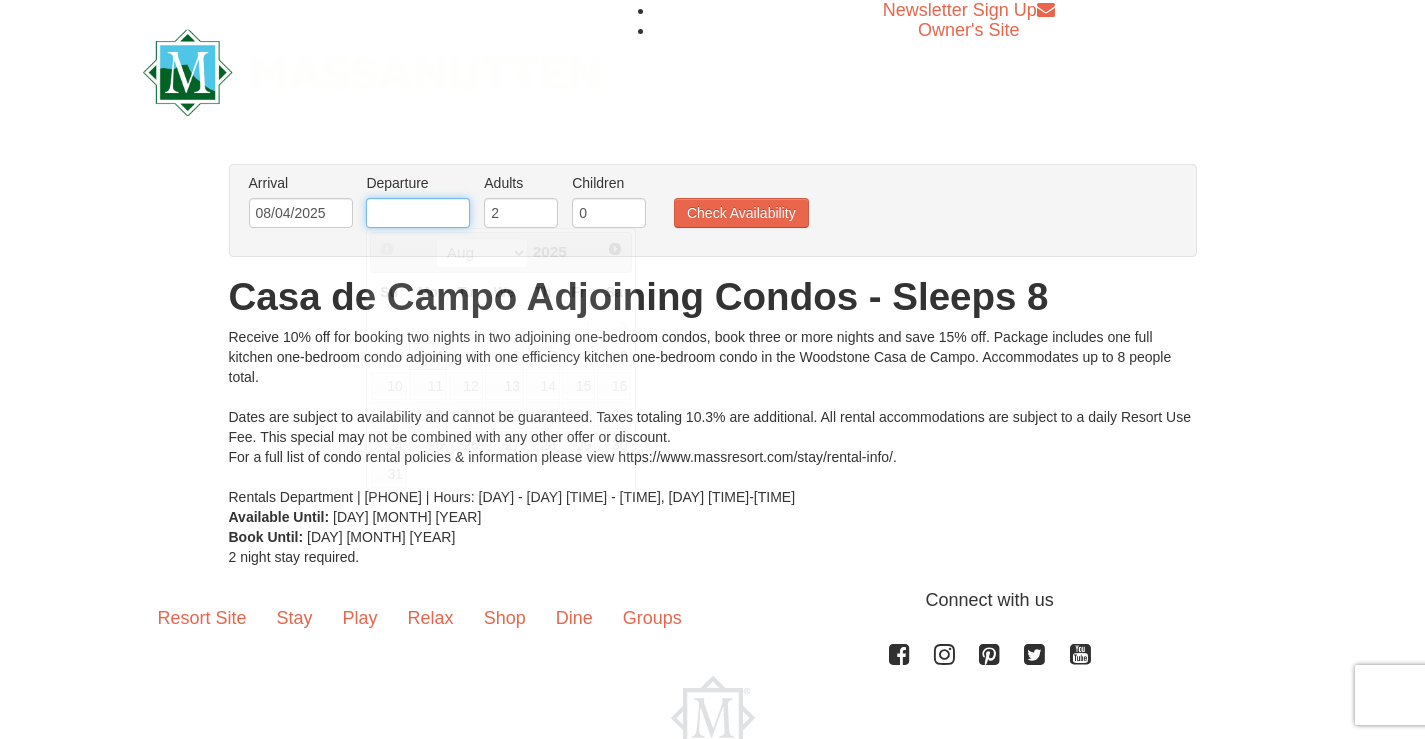 click at bounding box center [418, 213] 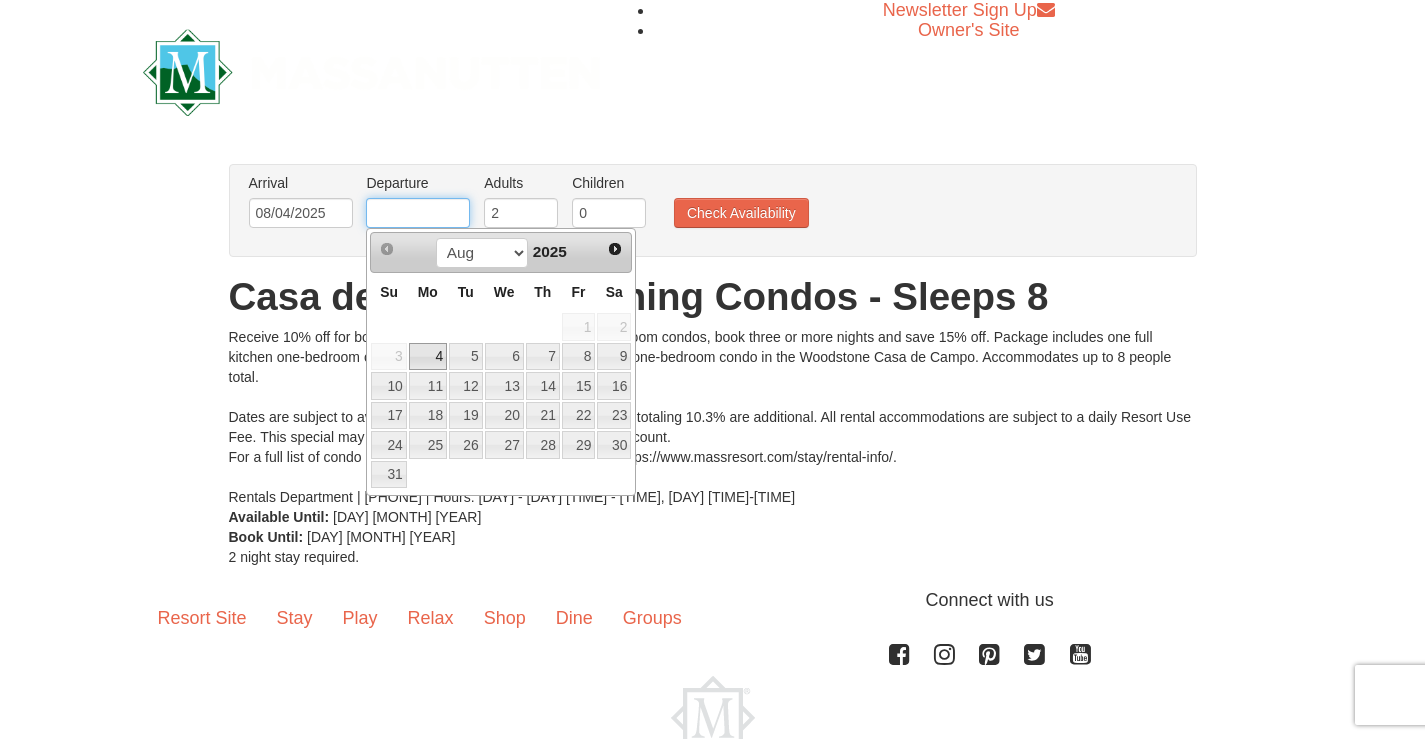 type on "08/08/2025" 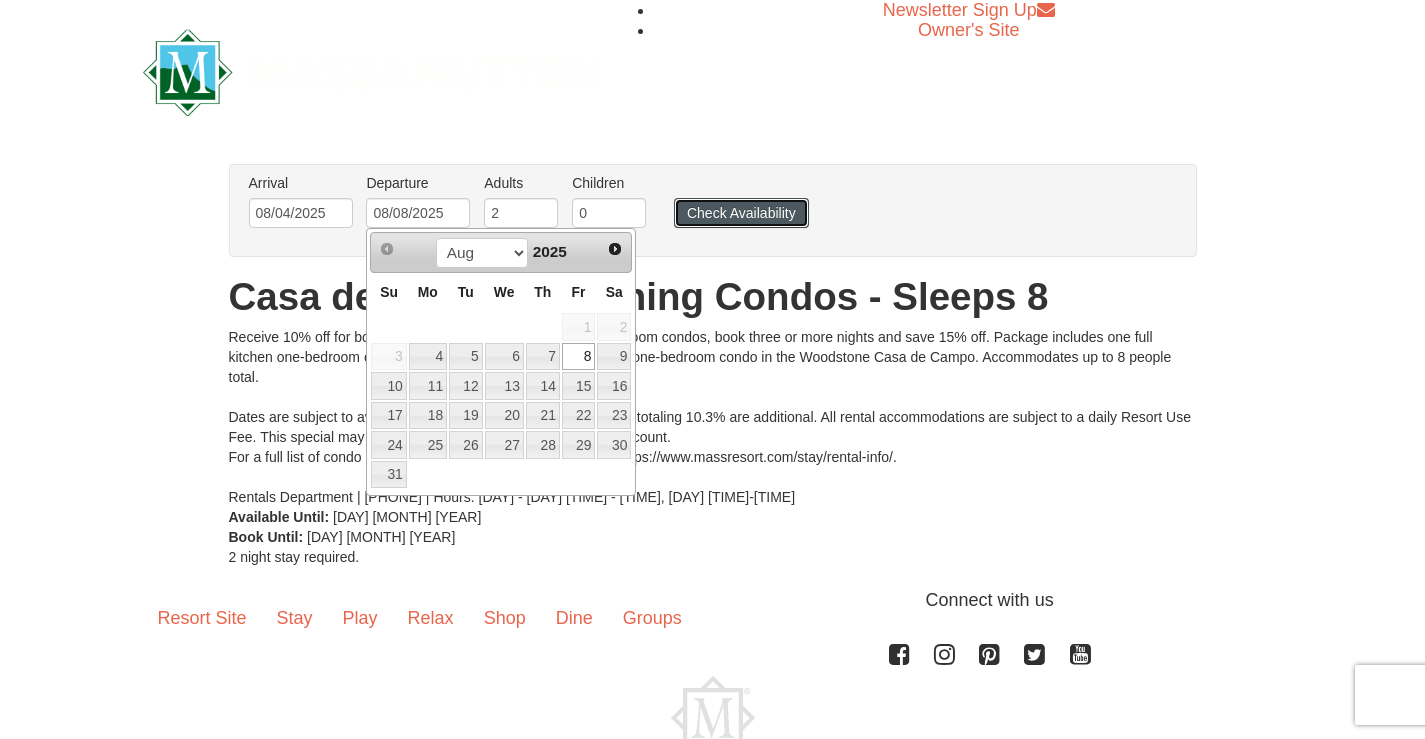 click on "Check Availability" at bounding box center [741, 213] 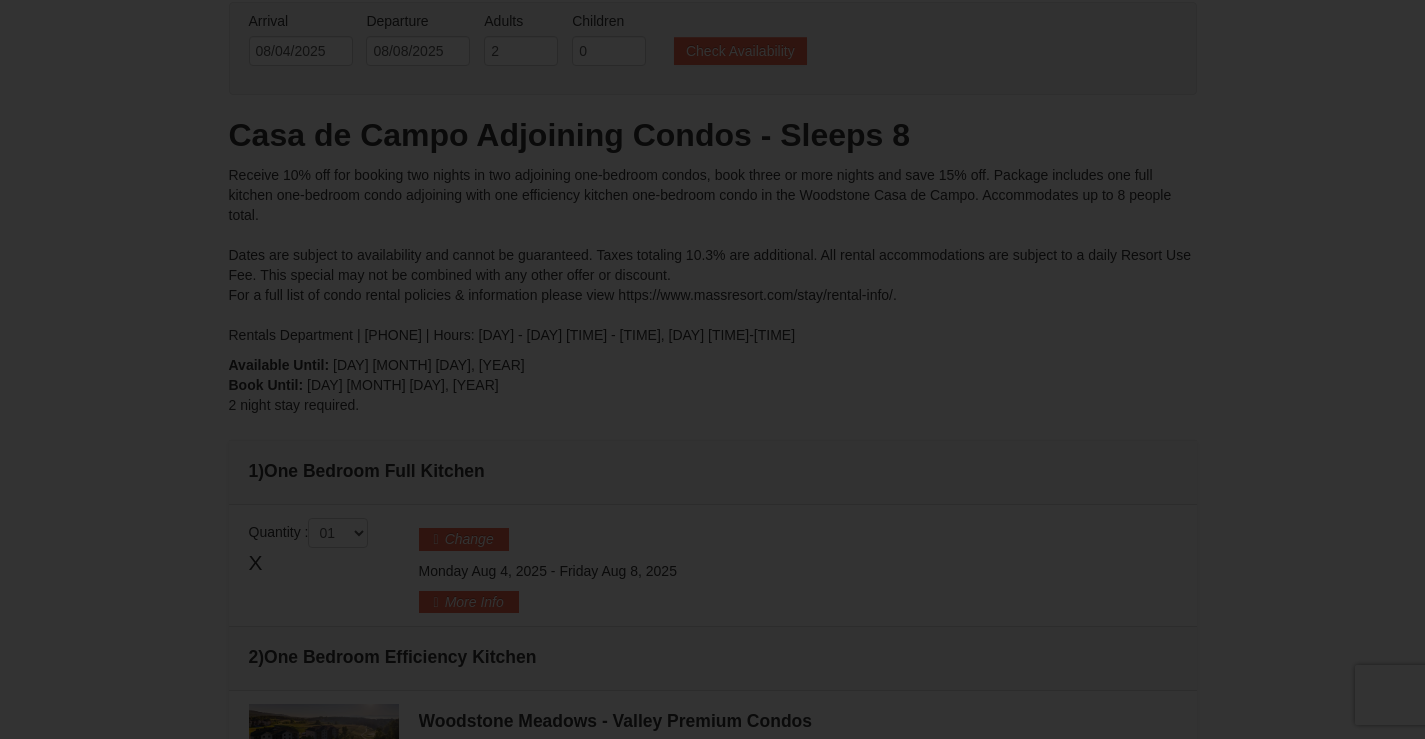 scroll, scrollTop: 0, scrollLeft: 0, axis: both 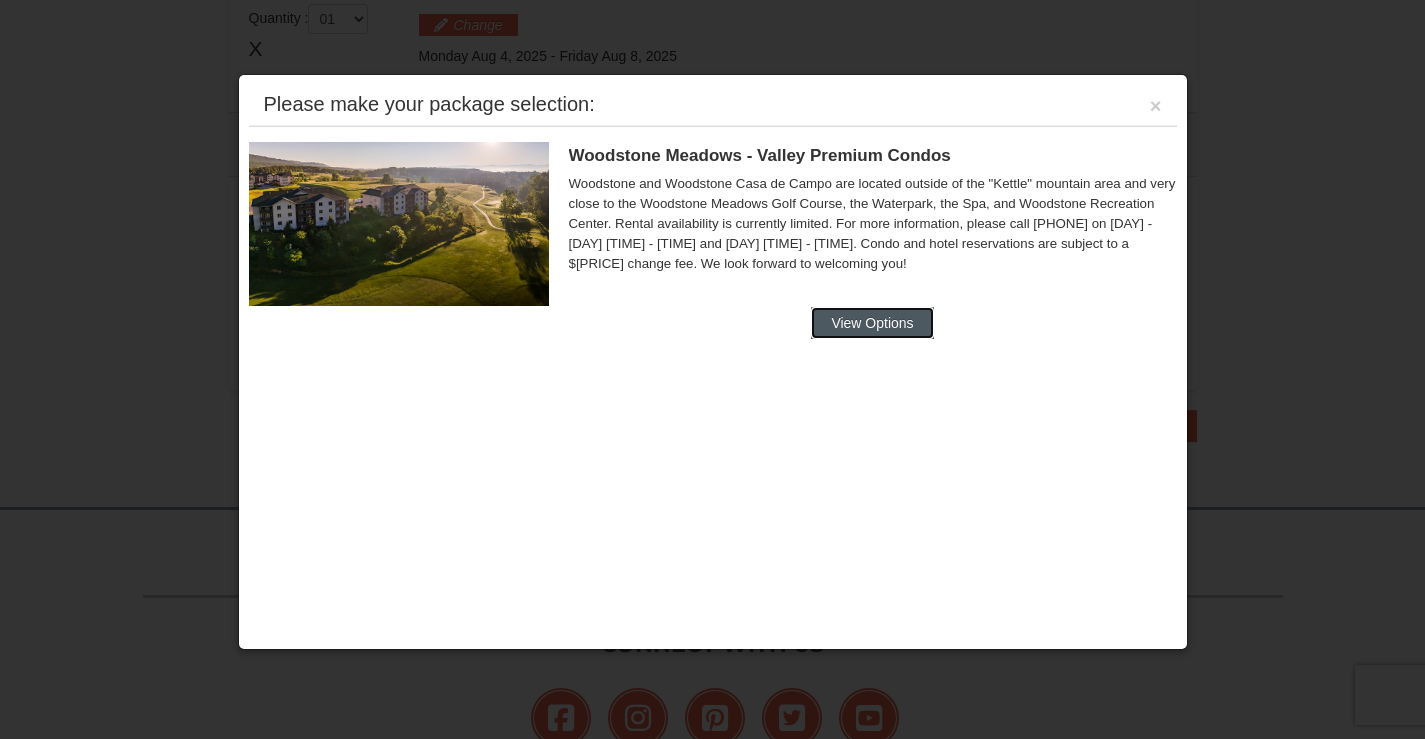click on "View Options" at bounding box center [872, 323] 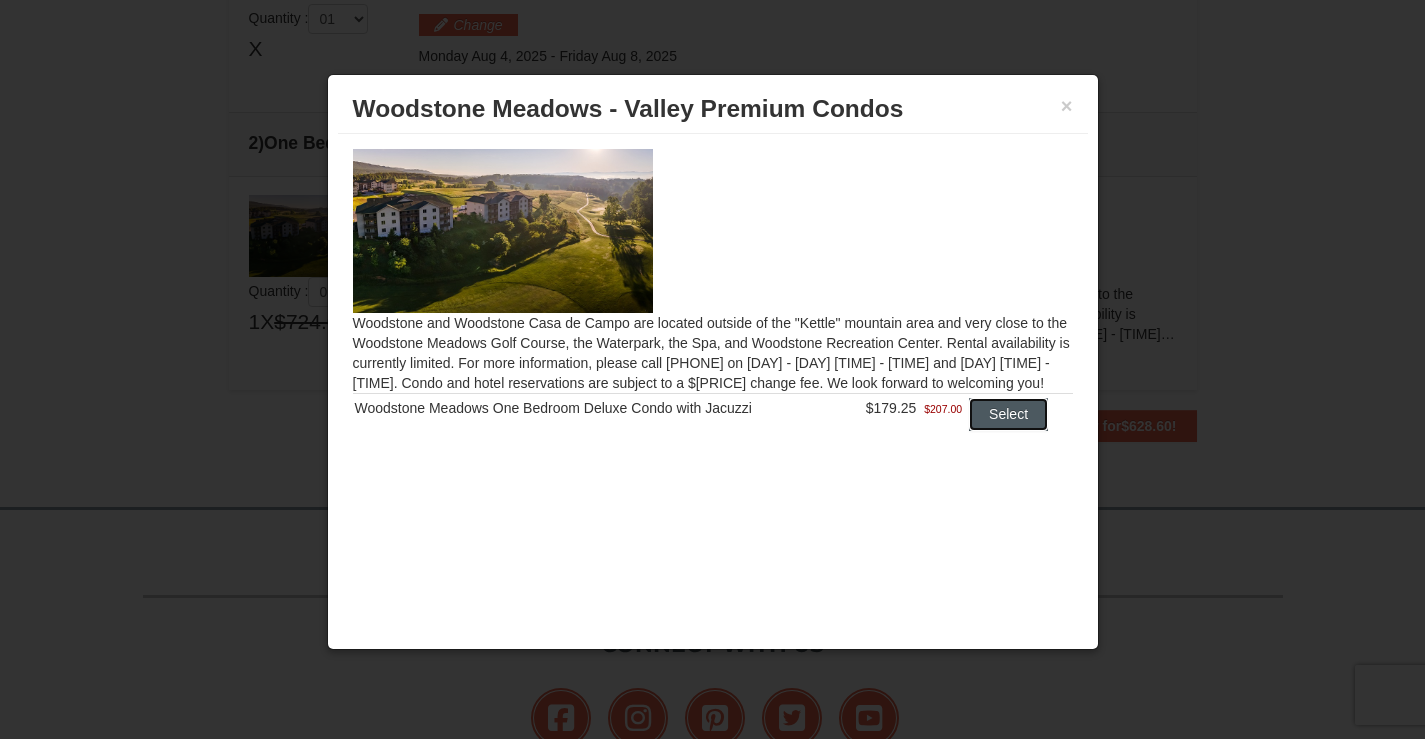 click on "Select" at bounding box center (1008, 414) 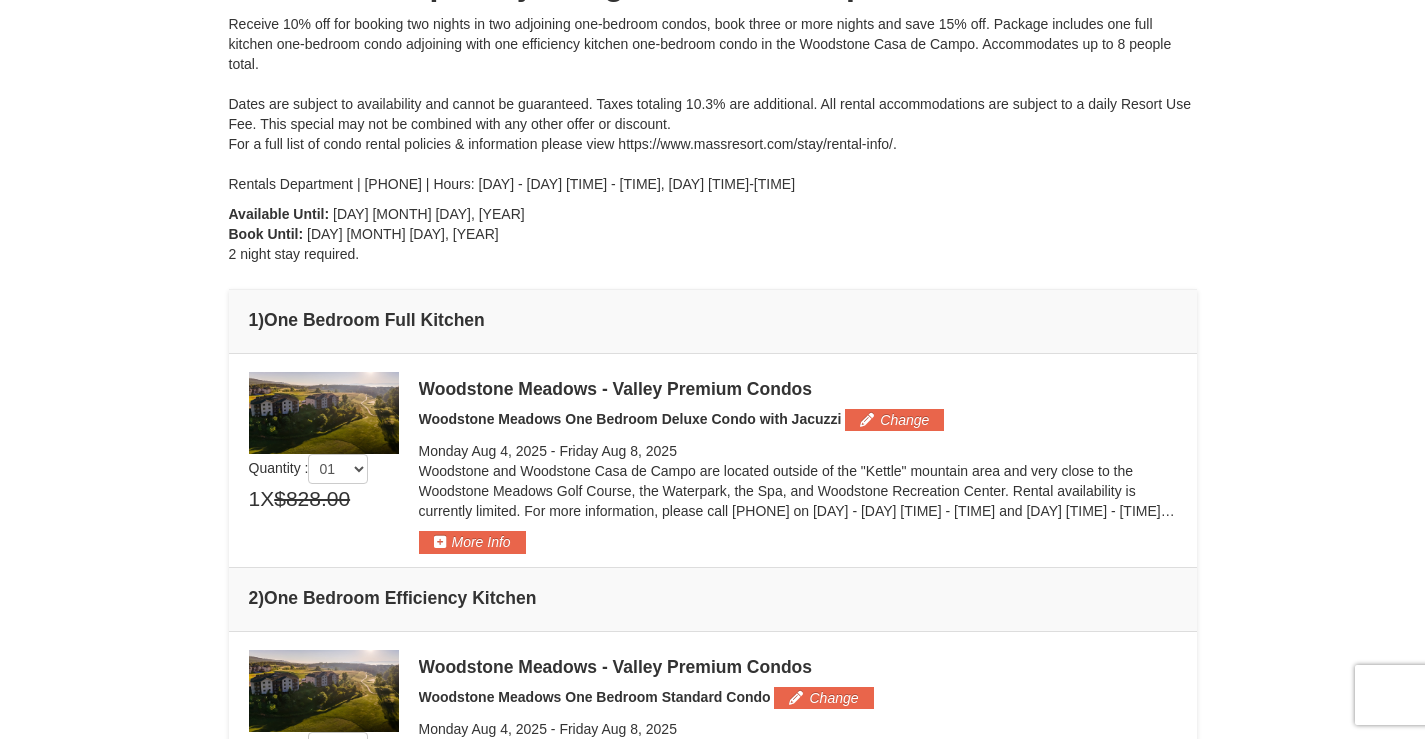 scroll, scrollTop: 232, scrollLeft: 0, axis: vertical 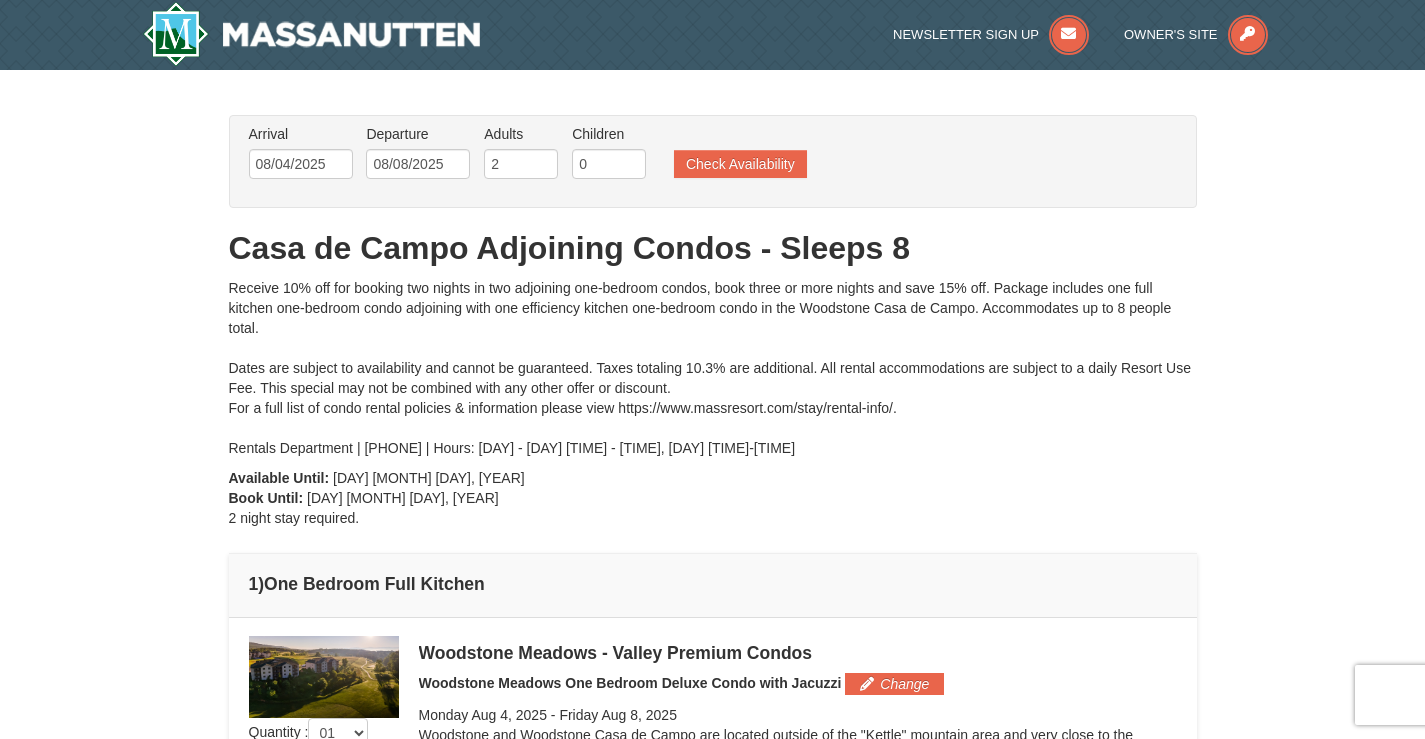 click on "Newsletter Sign Up
Owner's Site" at bounding box center (712, 35) 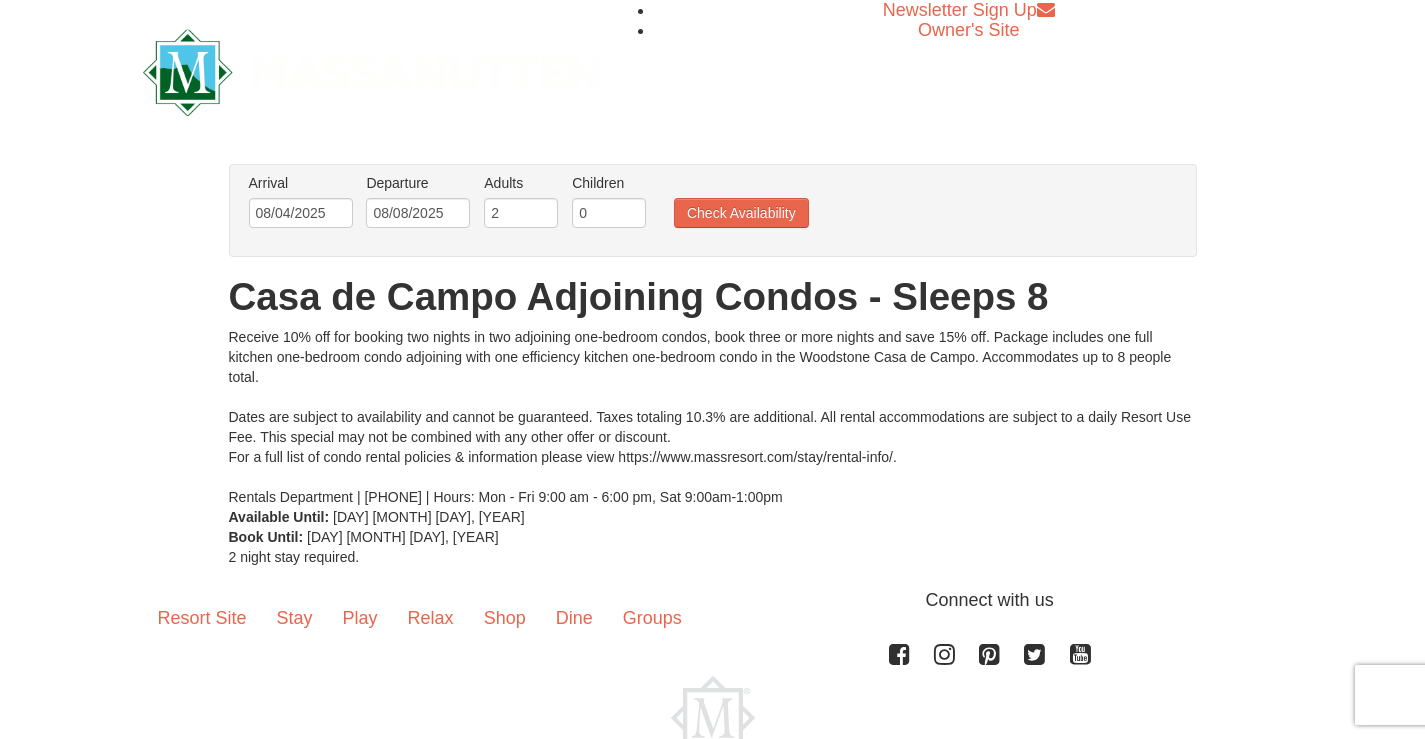 scroll, scrollTop: 0, scrollLeft: 0, axis: both 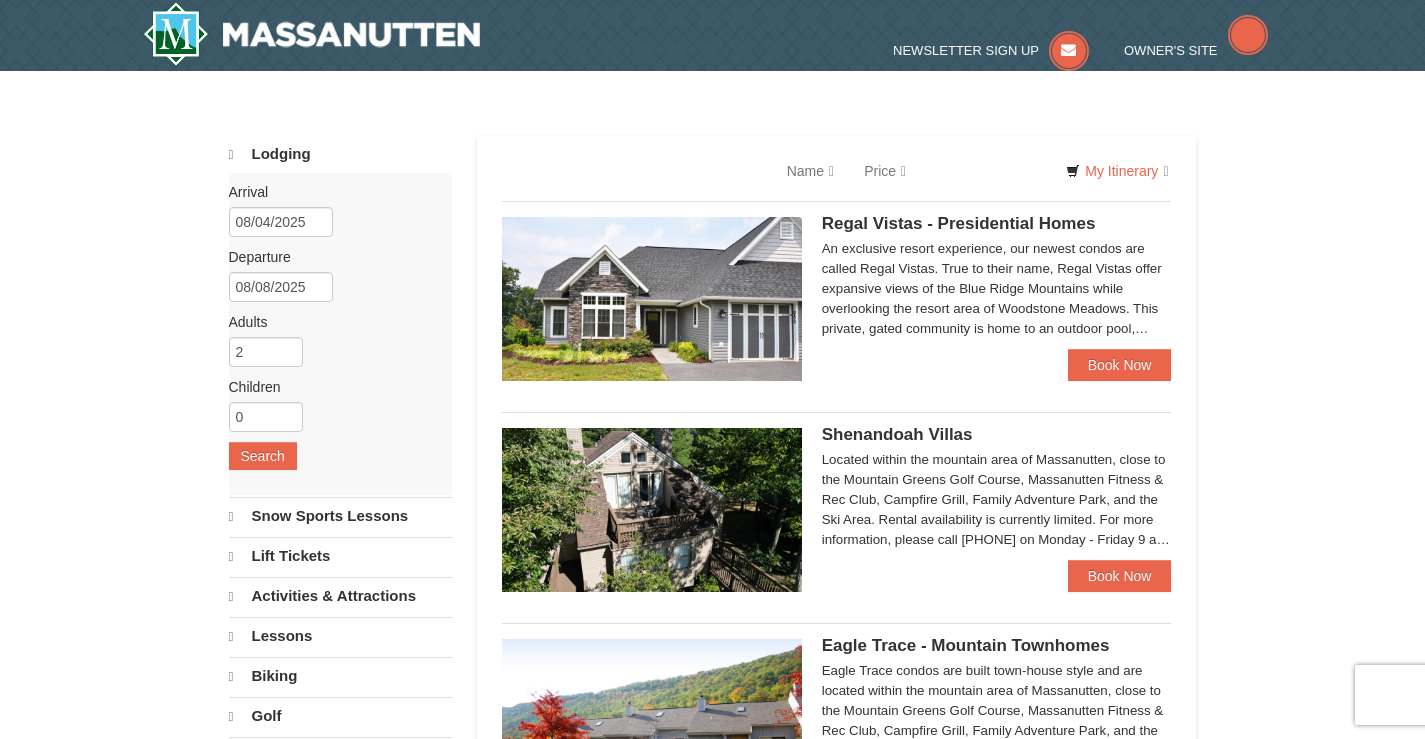 select on "8" 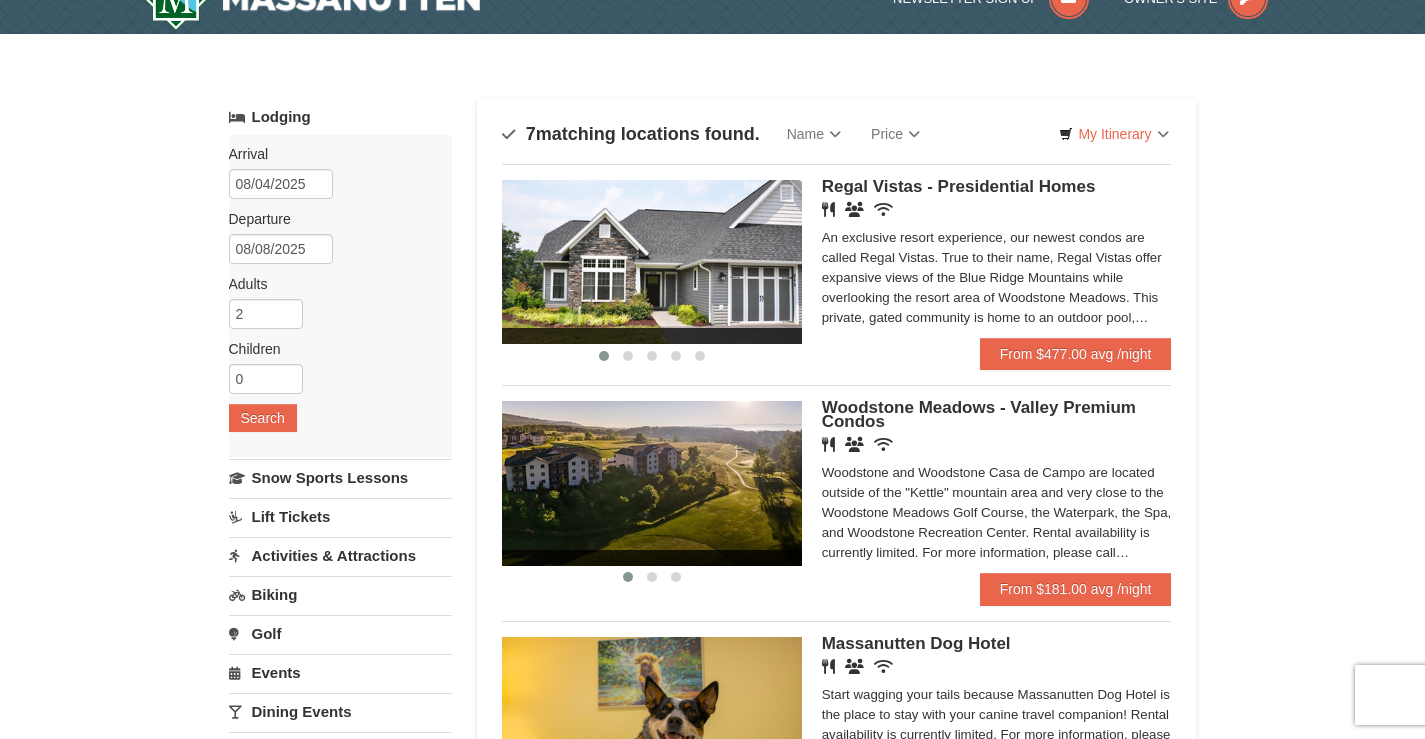 scroll, scrollTop: 0, scrollLeft: 0, axis: both 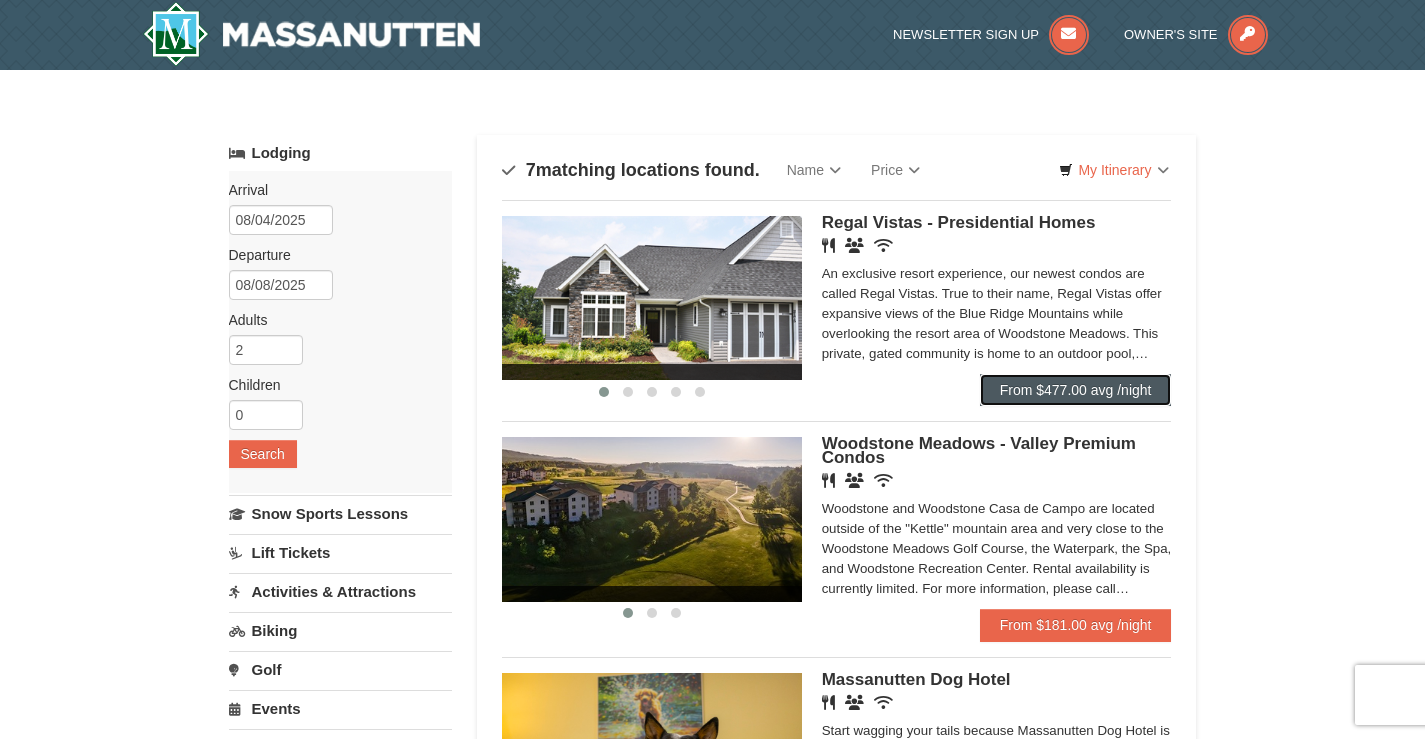 click on "From $477.00 avg /night" at bounding box center (1076, 390) 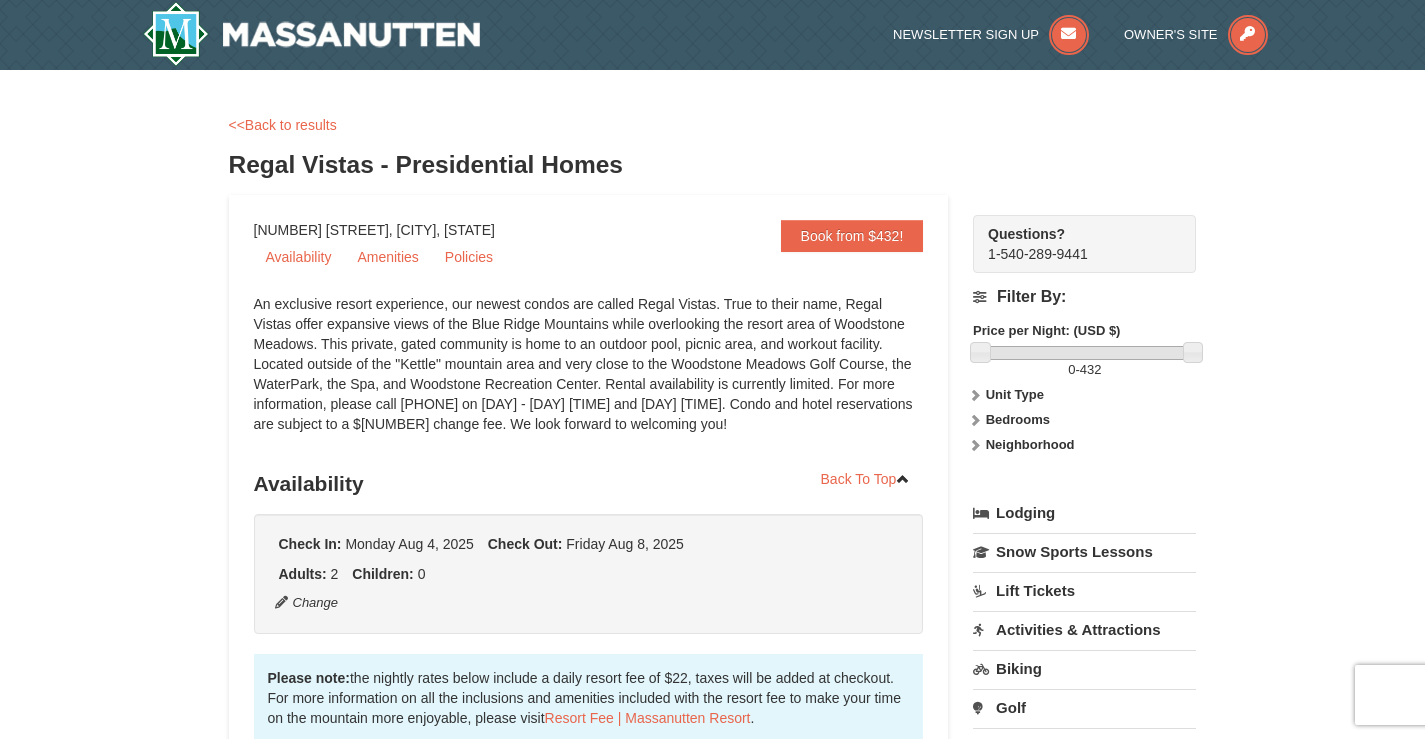 scroll, scrollTop: 0, scrollLeft: 0, axis: both 